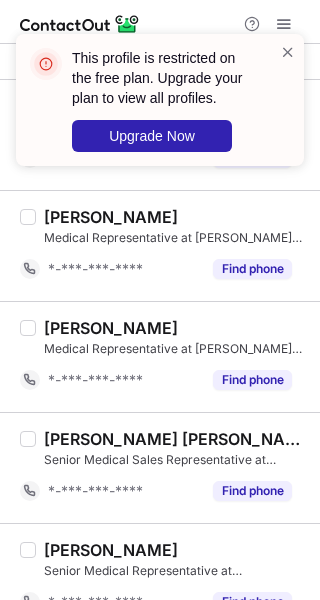 scroll, scrollTop: 0, scrollLeft: 0, axis: both 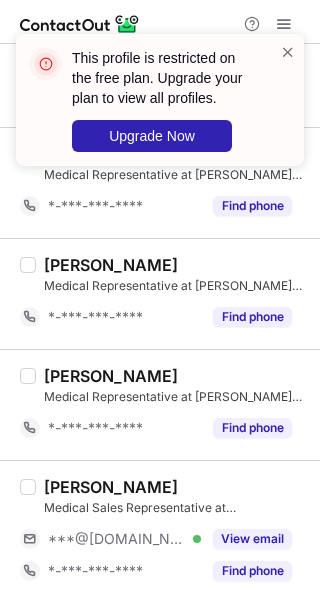 click at bounding box center [288, 52] 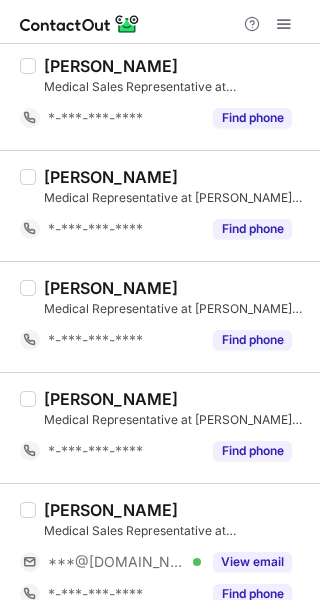 scroll, scrollTop: 1062, scrollLeft: 0, axis: vertical 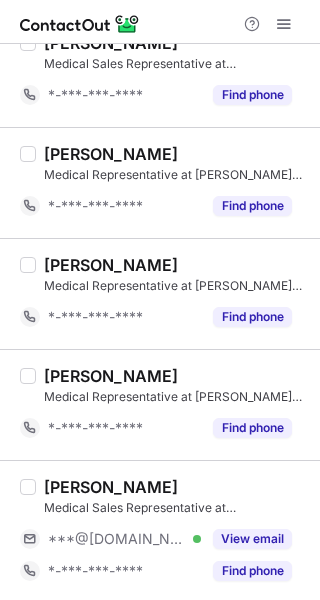 click on "View email" at bounding box center (252, 539) 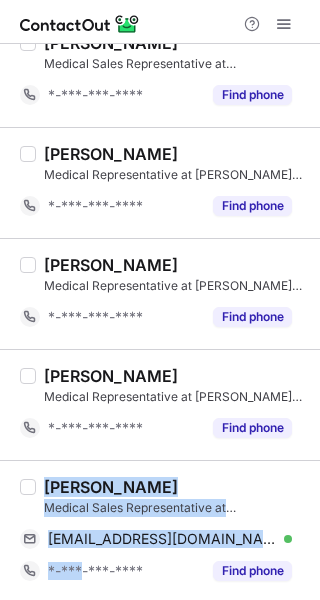 drag, startPoint x: 85, startPoint y: 590, endPoint x: 35, endPoint y: 477, distance: 123.567795 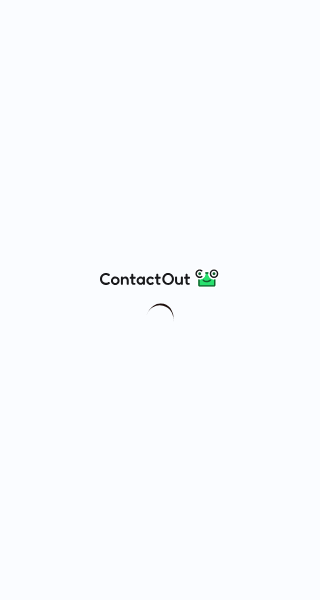 scroll, scrollTop: 0, scrollLeft: 0, axis: both 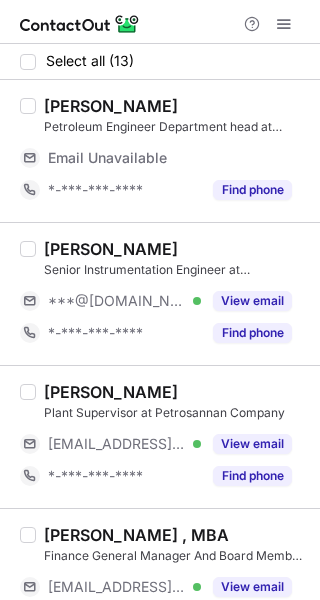 drag, startPoint x: 263, startPoint y: 298, endPoint x: 264, endPoint y: 319, distance: 21.023796 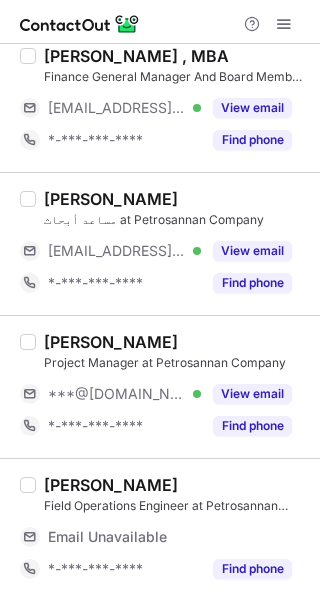 scroll, scrollTop: 533, scrollLeft: 0, axis: vertical 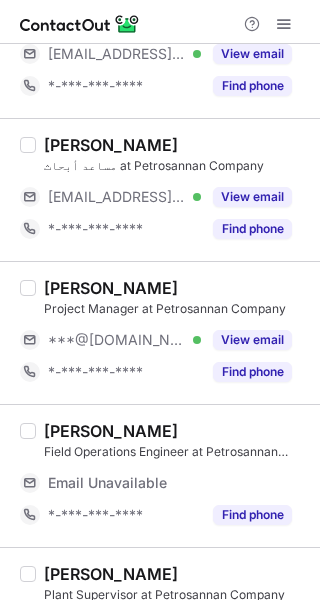click on "View email" at bounding box center (252, 340) 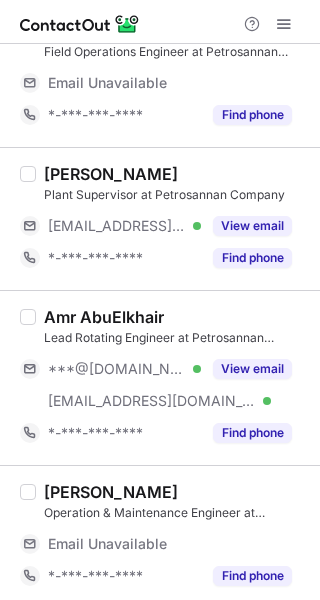 scroll, scrollTop: 1066, scrollLeft: 0, axis: vertical 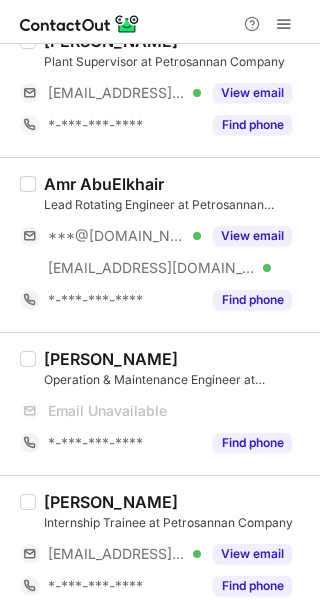 click on "***@gmail.com Verified ***@petrosanan.com Verified View email" at bounding box center (164, 252) 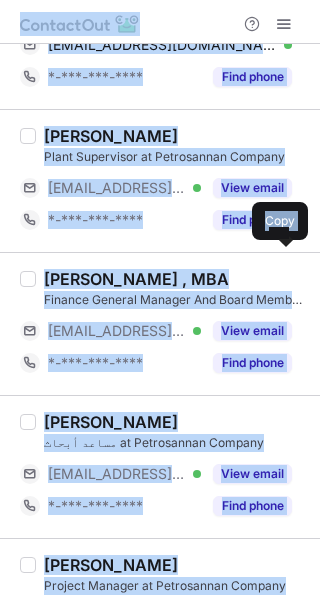 scroll, scrollTop: 0, scrollLeft: 0, axis: both 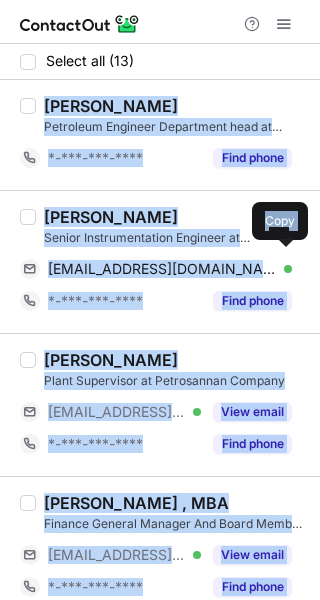 drag, startPoint x: 86, startPoint y: 244, endPoint x: 37, endPoint y: 113, distance: 139.86423 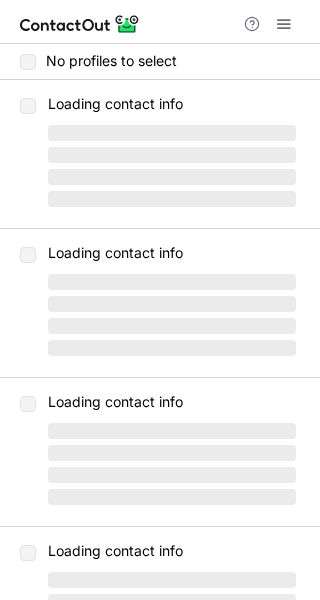 scroll, scrollTop: 0, scrollLeft: 0, axis: both 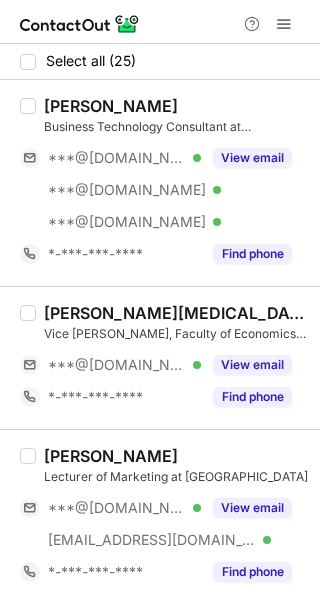 drag, startPoint x: 245, startPoint y: 154, endPoint x: 245, endPoint y: 177, distance: 23 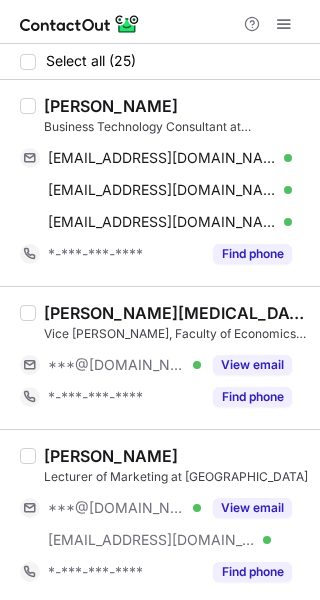 drag, startPoint x: 227, startPoint y: 355, endPoint x: 193, endPoint y: 357, distance: 34.058773 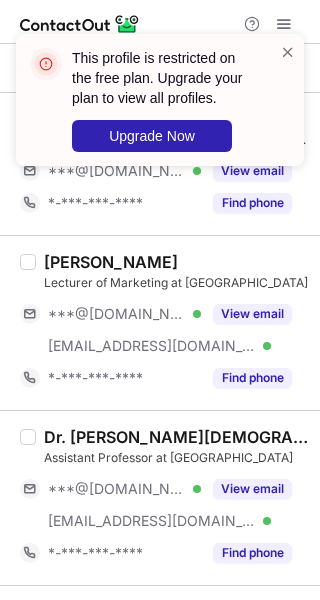 scroll, scrollTop: 266, scrollLeft: 0, axis: vertical 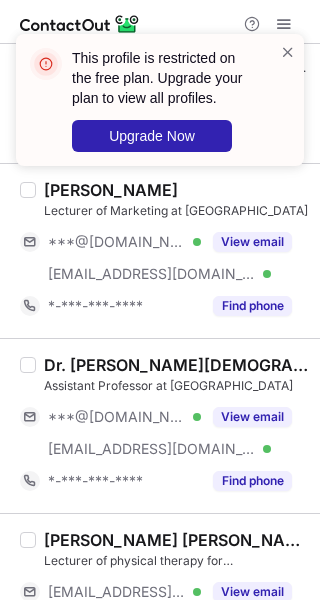 click on "View email" at bounding box center (252, 242) 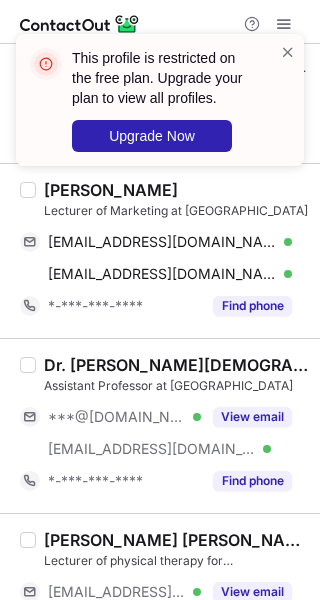 click on "View email" at bounding box center (252, 417) 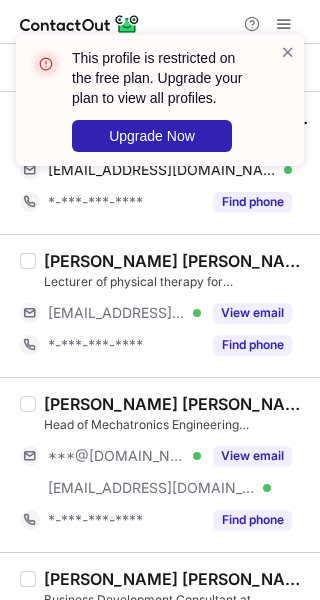 scroll, scrollTop: 533, scrollLeft: 0, axis: vertical 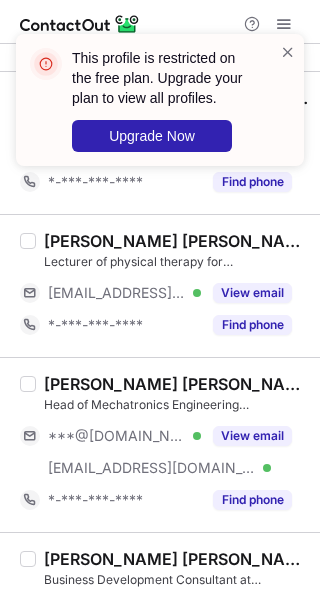 click on "View email" at bounding box center [252, 436] 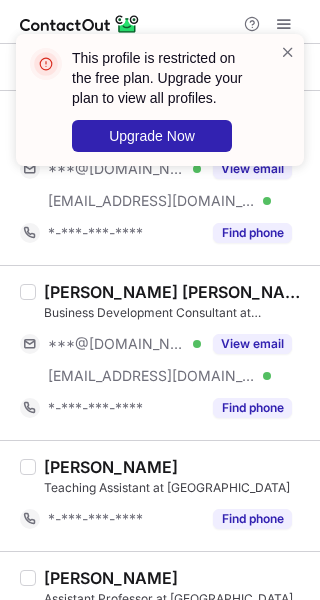 click on "View email" at bounding box center (246, 344) 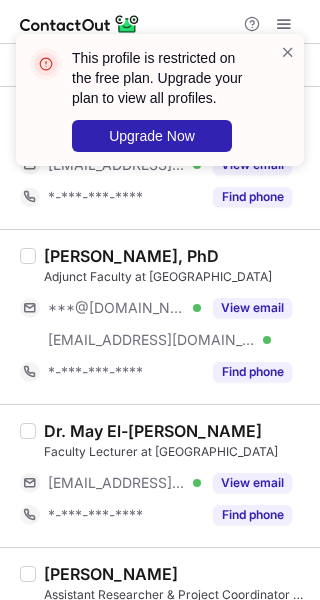 scroll, scrollTop: 1466, scrollLeft: 0, axis: vertical 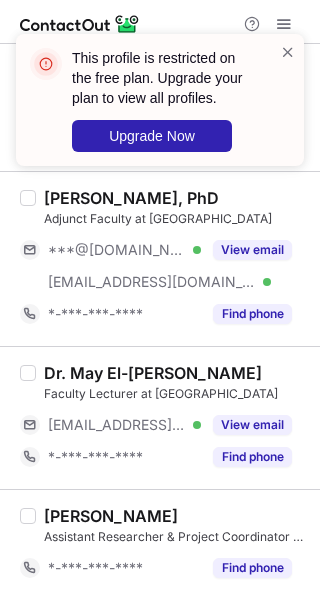 drag, startPoint x: 235, startPoint y: 265, endPoint x: 229, endPoint y: 319, distance: 54.33231 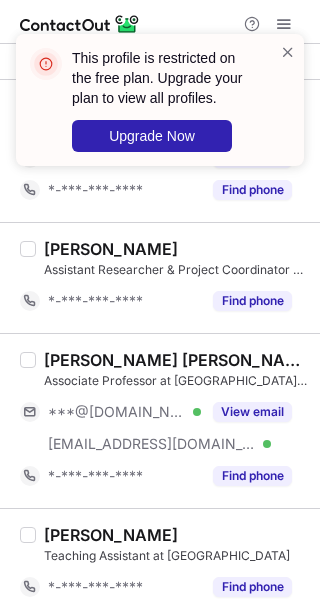 click on "View email" at bounding box center [246, 412] 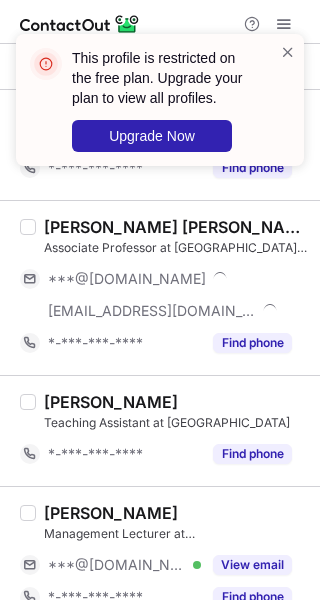 scroll, scrollTop: 2000, scrollLeft: 0, axis: vertical 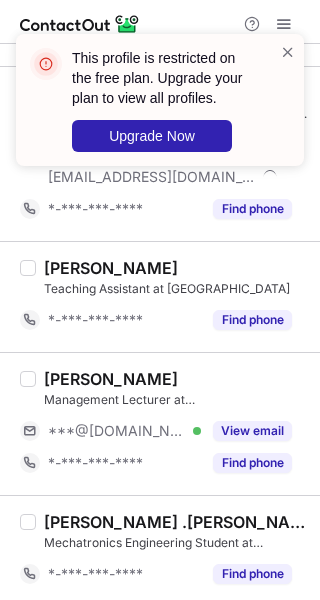 click on "View email" at bounding box center [252, 431] 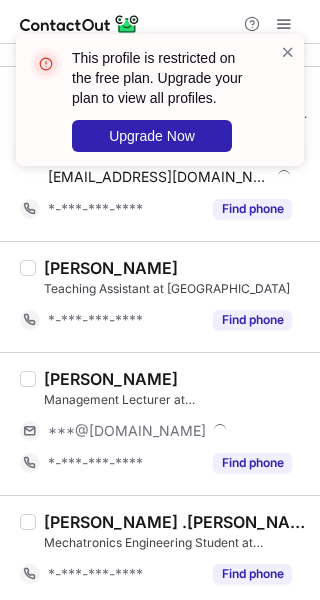 scroll, scrollTop: 2101, scrollLeft: 0, axis: vertical 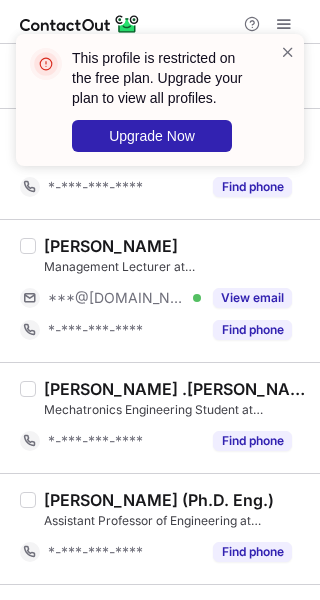 click on "View email" at bounding box center [246, 298] 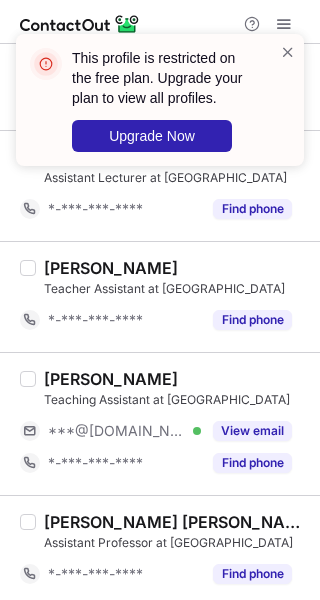 scroll, scrollTop: 2921, scrollLeft: 0, axis: vertical 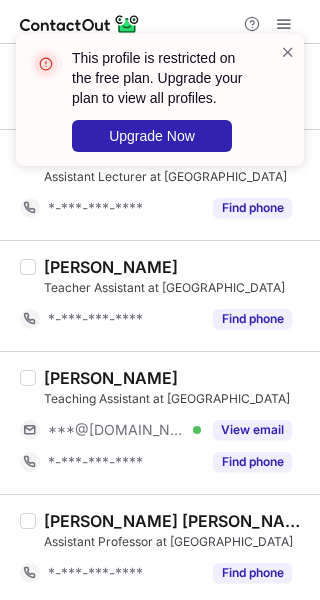 click at bounding box center [288, 52] 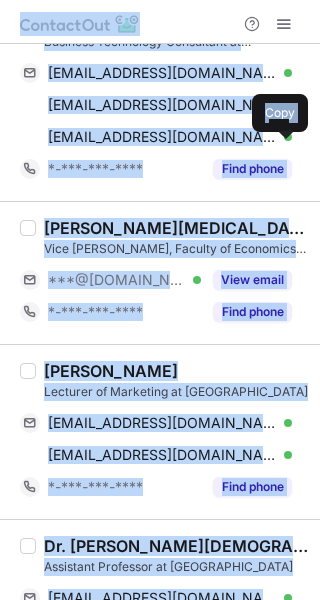 scroll, scrollTop: 0, scrollLeft: 0, axis: both 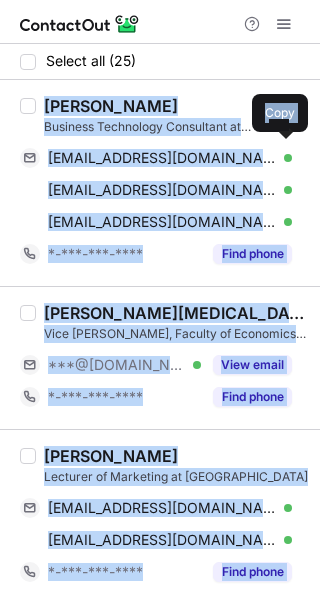 drag, startPoint x: 86, startPoint y: 199, endPoint x: 33, endPoint y: 130, distance: 87.005745 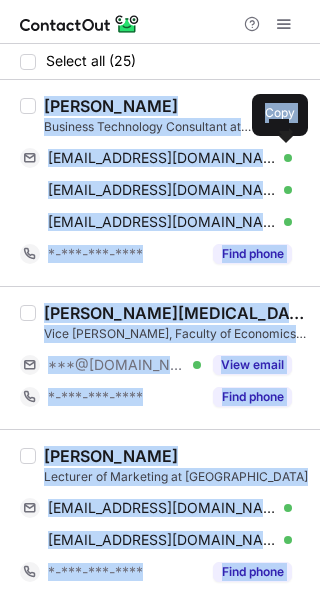 copy on "Ahmed El-Mallahy Business Technology Consultant at Egyptian Chinese University herohossam@gmail.com Verified Copy ahmedbill@live.com Verified Copy ahmeduni@live.com Verified Copy *-***-***-**** Find phone Dr. Amira Omar Vice Dean, Faculty of Economics and International Trade at Egyptian Chinese University ***@hotmail.com Verified View email *-***-***-**** Find phone Dr. Sayed Hassan Lecturer of Marketing at Egyptian Chinese University drsayedelgamal@gmail.com Verified Copy sayed.hassan@te.eg Verified Copy *-***-***-**** Find phone Dr. Islam Mohammed Assistant Professor at Egyptian Chinese University islam_mohammed80@yahoo.com Verified Copy *-***-***-**** Find phone Dr Ahmed Mahmoud Lecturer of physical therapy for musculoskeletal disorders & their surgeries at Egyptian Chinese University ***@zuj.edu.jo Verified View email *-***-***-**** Find phone Mohamed Ismail Ahmed Head of Mechatronics Engineering Department at Egyptian Chinese University ***@hotmail.com Verified ***@eri.sci.eg Verified View email *-***..." 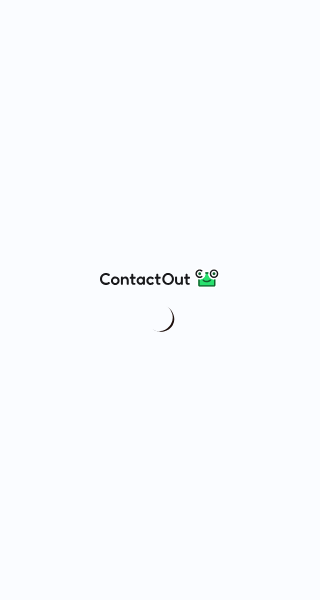 scroll, scrollTop: 0, scrollLeft: 0, axis: both 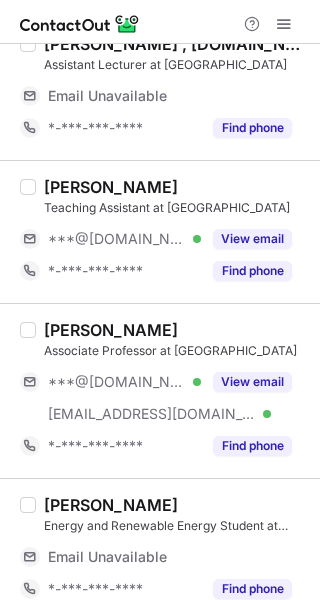 click on "View email" at bounding box center [252, 239] 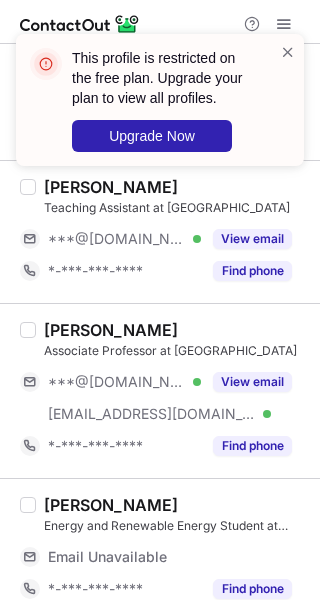 click on "***@[DOMAIN_NAME] Verified [EMAIL_ADDRESS][DOMAIN_NAME] Verified View email" at bounding box center [164, 398] 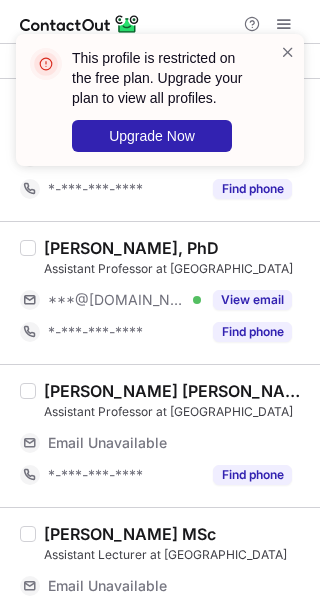 click on "View email" at bounding box center [252, 300] 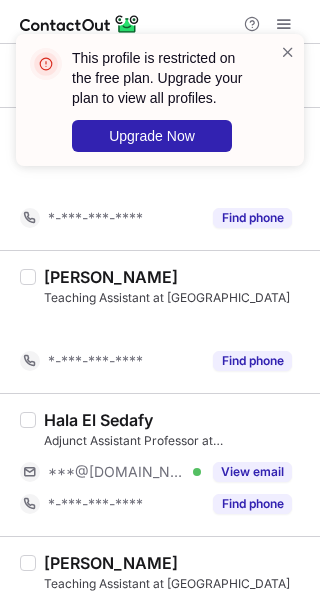 scroll, scrollTop: 1306, scrollLeft: 0, axis: vertical 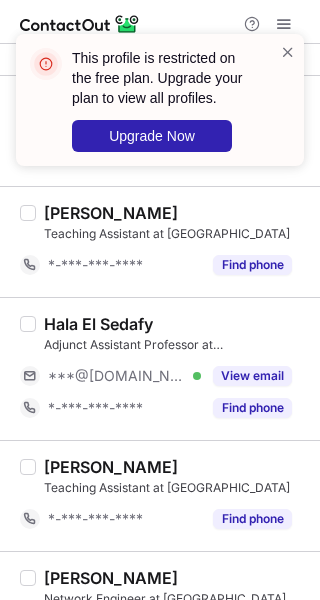 drag, startPoint x: 241, startPoint y: 368, endPoint x: 206, endPoint y: 443, distance: 82.764725 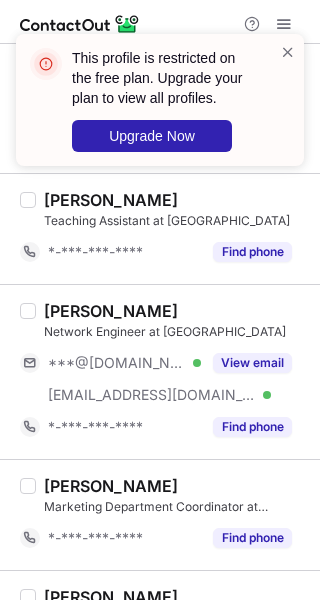 scroll, scrollTop: 1706, scrollLeft: 0, axis: vertical 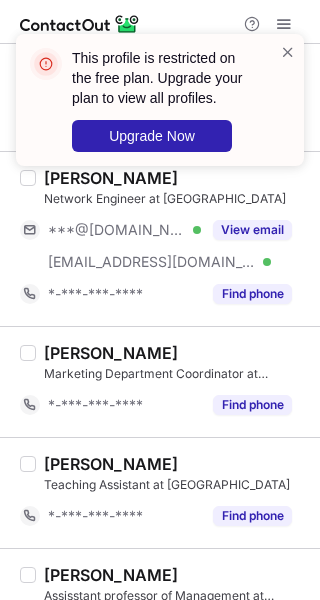 drag, startPoint x: 247, startPoint y: 239, endPoint x: 224, endPoint y: 323, distance: 87.0919 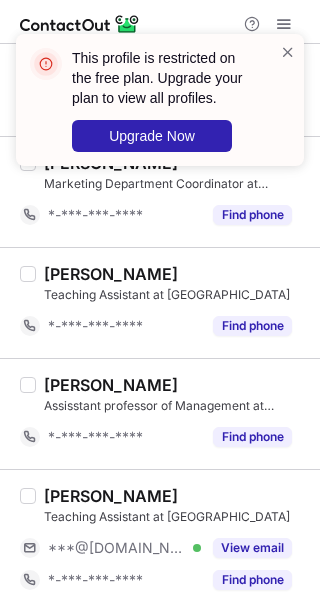 scroll, scrollTop: 1973, scrollLeft: 0, axis: vertical 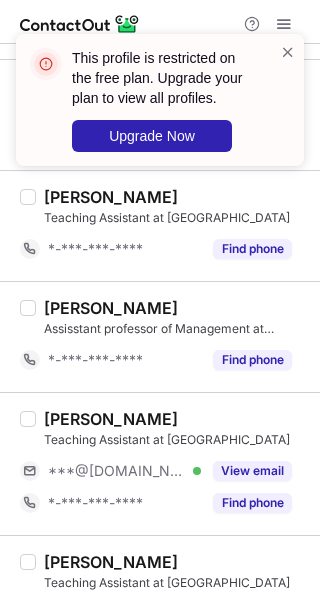 drag, startPoint x: 225, startPoint y: 466, endPoint x: 214, endPoint y: 459, distance: 13.038404 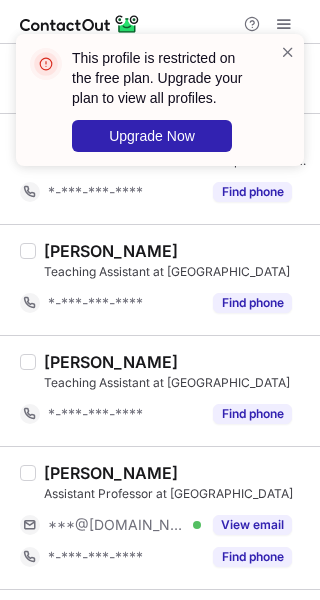 click on "View email" at bounding box center [252, 525] 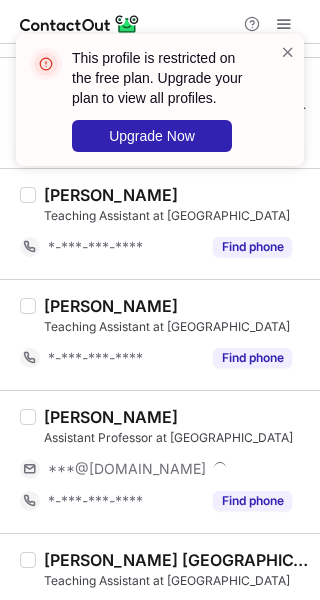 scroll, scrollTop: 2569, scrollLeft: 0, axis: vertical 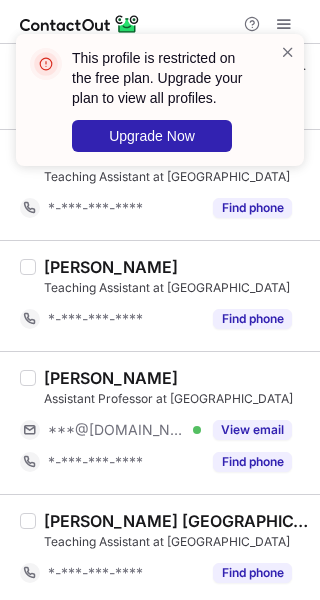 drag, startPoint x: 293, startPoint y: 51, endPoint x: 287, endPoint y: 81, distance: 30.594116 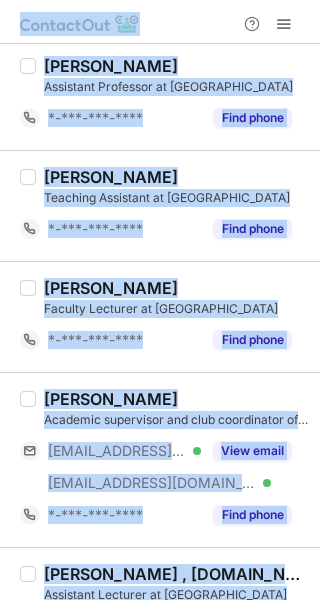 scroll, scrollTop: 0, scrollLeft: 0, axis: both 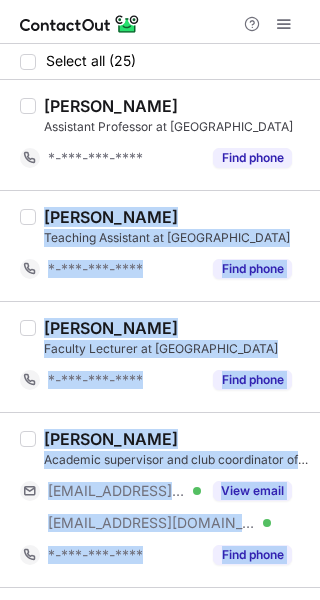 drag, startPoint x: 85, startPoint y: 404, endPoint x: 36, endPoint y: 201, distance: 208.83008 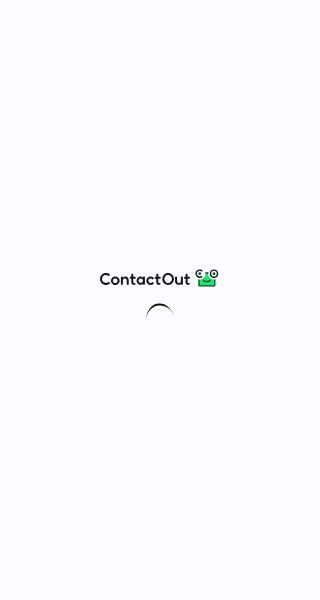 scroll, scrollTop: 0, scrollLeft: 0, axis: both 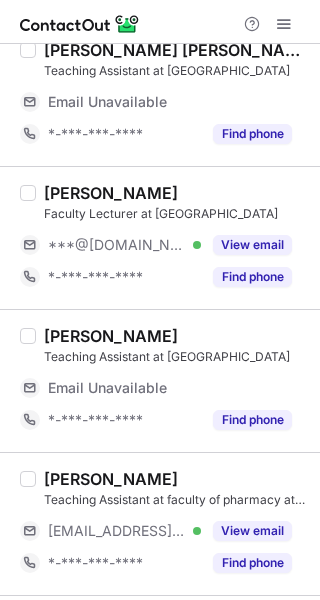 drag, startPoint x: 255, startPoint y: 244, endPoint x: 243, endPoint y: 286, distance: 43.68066 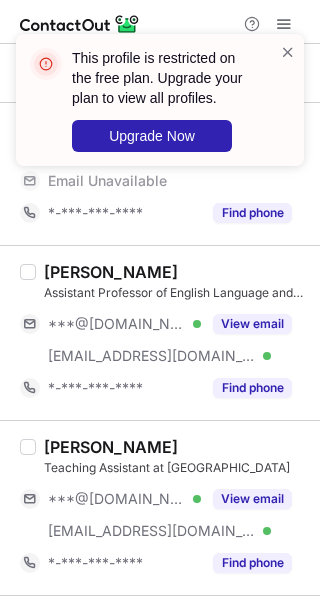 scroll, scrollTop: 1866, scrollLeft: 0, axis: vertical 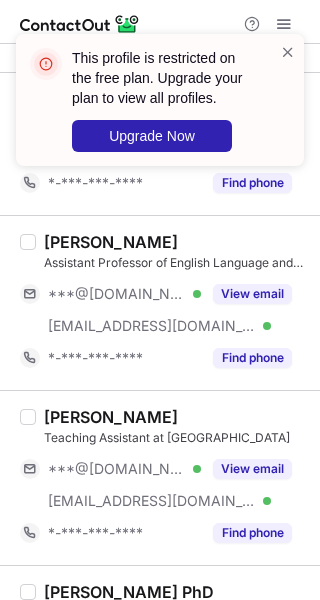 drag, startPoint x: 246, startPoint y: 302, endPoint x: 246, endPoint y: 319, distance: 17 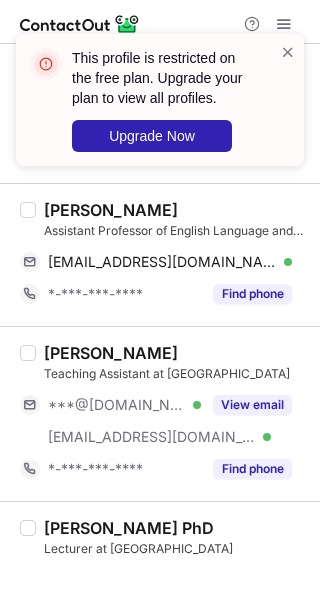 click on "View email" at bounding box center (246, 405) 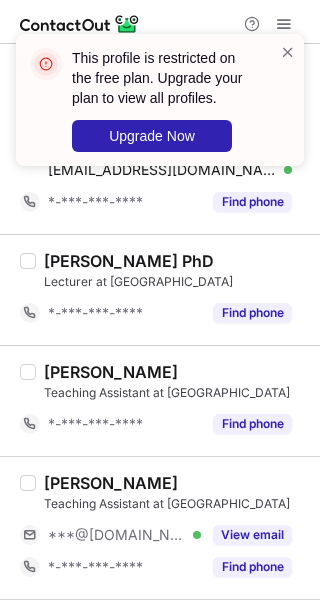 scroll, scrollTop: 1978, scrollLeft: 0, axis: vertical 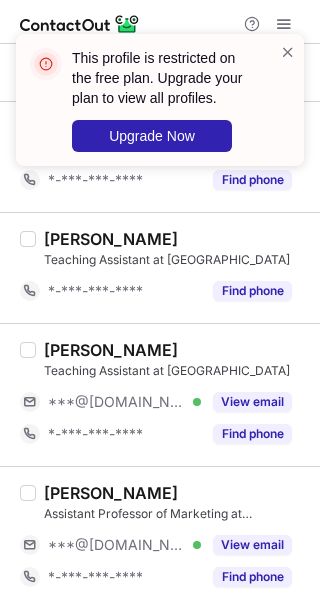click on "View email" at bounding box center [252, 402] 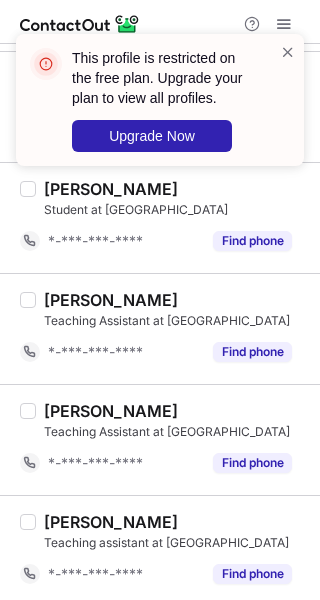 scroll, scrollTop: 2537, scrollLeft: 0, axis: vertical 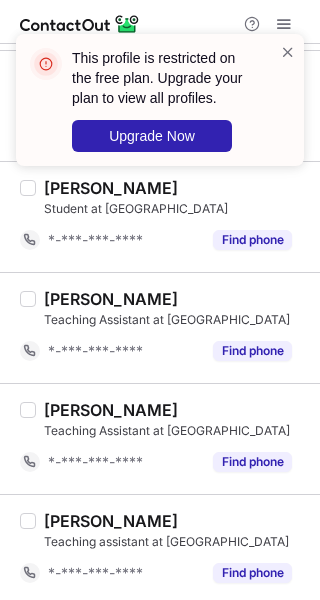 click at bounding box center [288, 52] 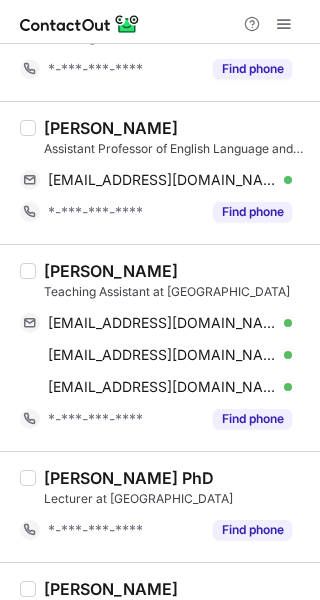 scroll, scrollTop: 1604, scrollLeft: 0, axis: vertical 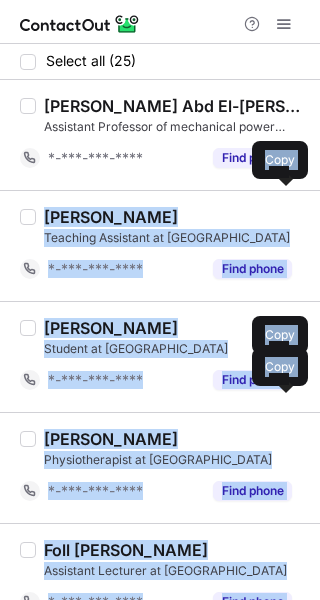 drag, startPoint x: 58, startPoint y: 173, endPoint x: 33, endPoint y: 286, distance: 115.73245 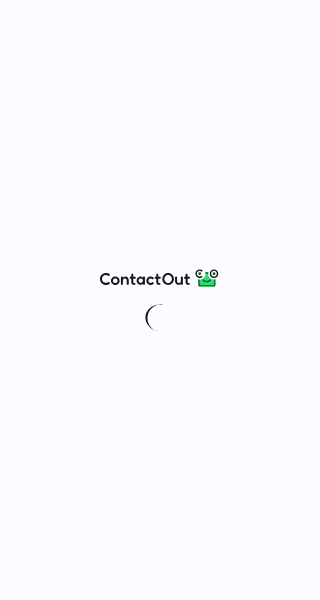 scroll, scrollTop: 0, scrollLeft: 0, axis: both 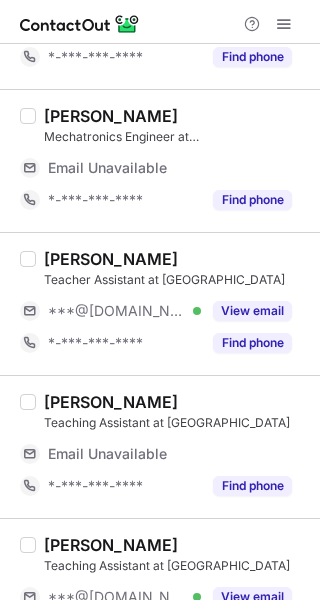 click on "View email" at bounding box center [252, 311] 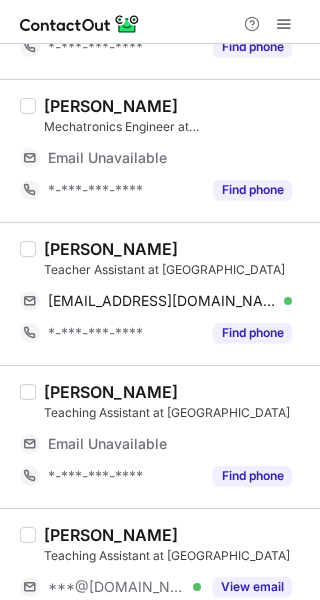 scroll, scrollTop: 133, scrollLeft: 0, axis: vertical 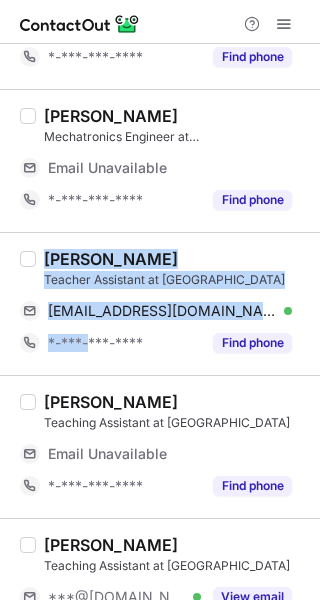 drag, startPoint x: 90, startPoint y: 355, endPoint x: 37, endPoint y: 249, distance: 118.511604 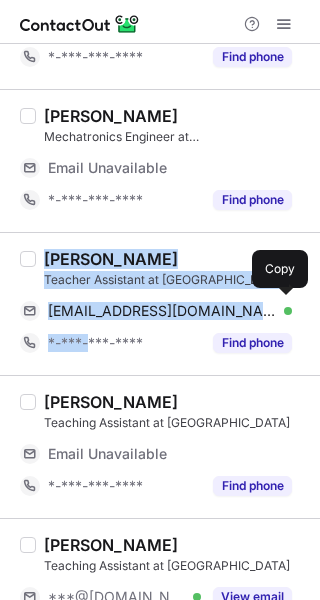 copy on "[PERSON_NAME] Teacher Assistant at [GEOGRAPHIC_DATA] [EMAIL_ADDRESS][DOMAIN_NAME] Verified Copy *-***-" 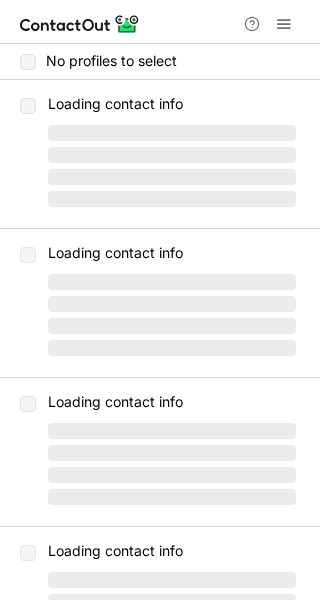 scroll, scrollTop: 0, scrollLeft: 0, axis: both 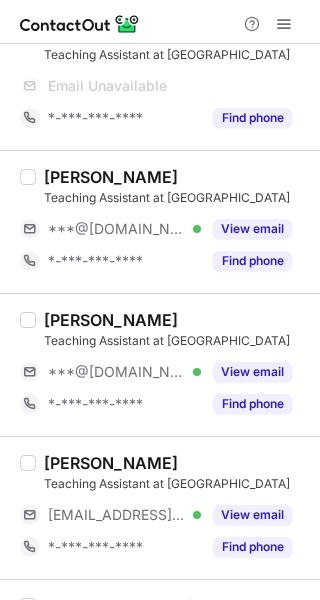drag, startPoint x: 234, startPoint y: 227, endPoint x: 243, endPoint y: 338, distance: 111.364265 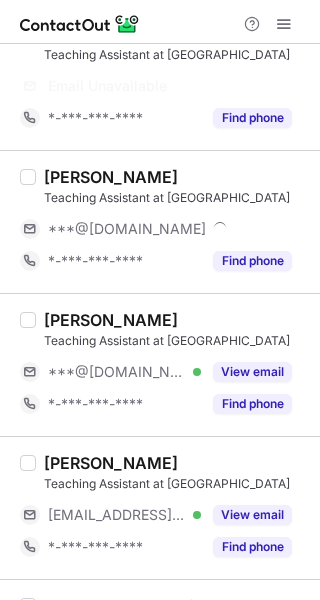 click on "View email" at bounding box center [246, 372] 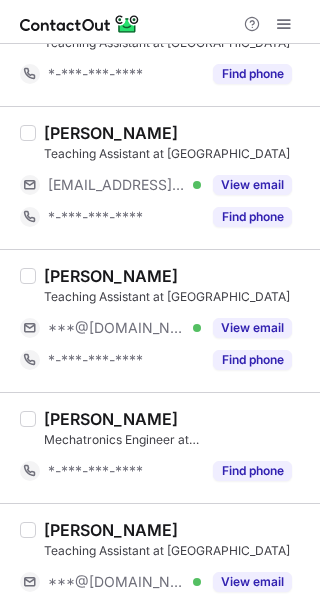 scroll, scrollTop: 1200, scrollLeft: 0, axis: vertical 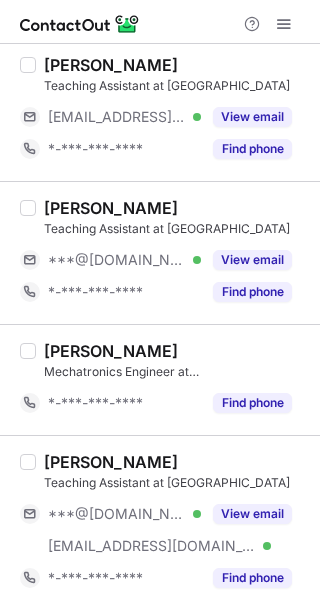 drag, startPoint x: 223, startPoint y: 257, endPoint x: 215, endPoint y: 318, distance: 61.522354 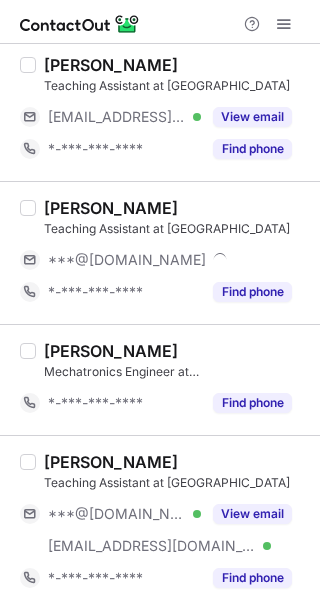 click on "View email" at bounding box center [252, 514] 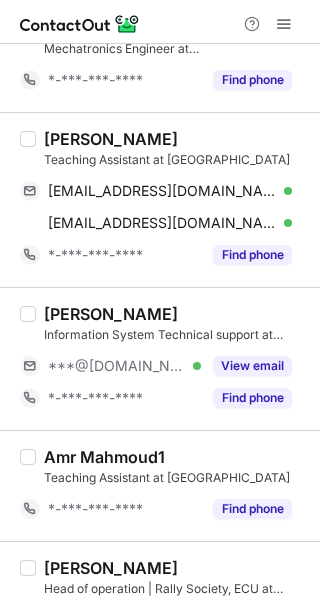 scroll, scrollTop: 1600, scrollLeft: 0, axis: vertical 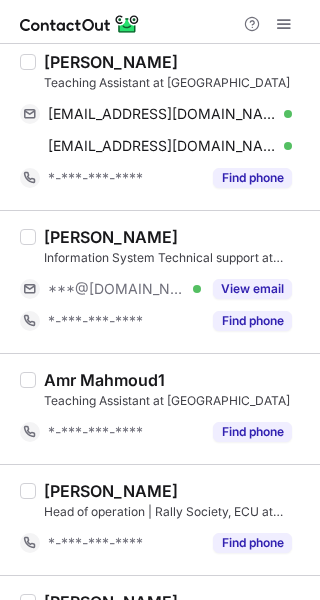 drag, startPoint x: 241, startPoint y: 287, endPoint x: 190, endPoint y: 380, distance: 106.06602 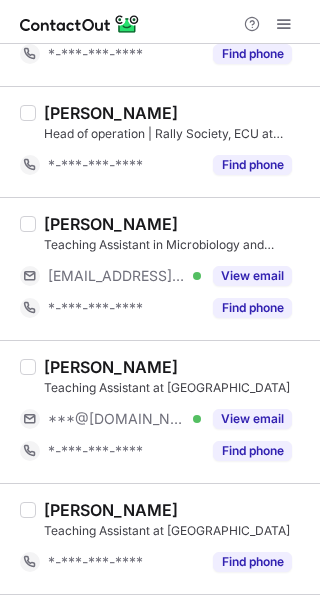 scroll, scrollTop: 2133, scrollLeft: 0, axis: vertical 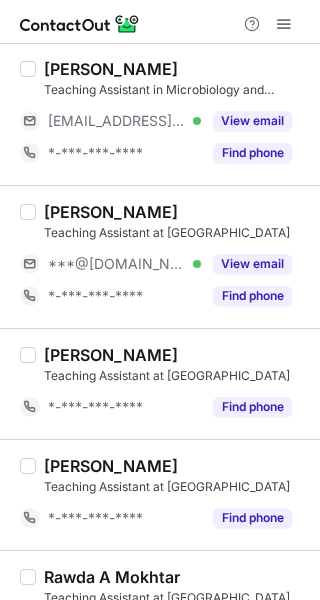 drag, startPoint x: 253, startPoint y: 256, endPoint x: 241, endPoint y: 291, distance: 37 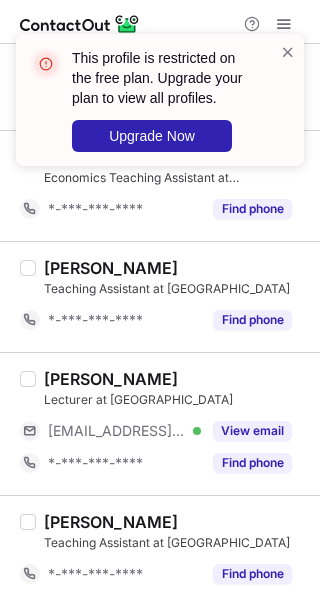 scroll, scrollTop: 2697, scrollLeft: 0, axis: vertical 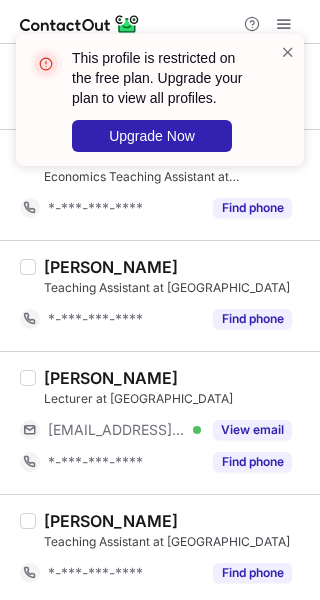 click at bounding box center (288, 52) 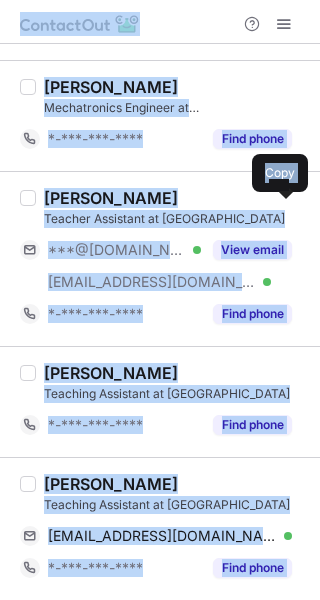 scroll, scrollTop: 0, scrollLeft: 0, axis: both 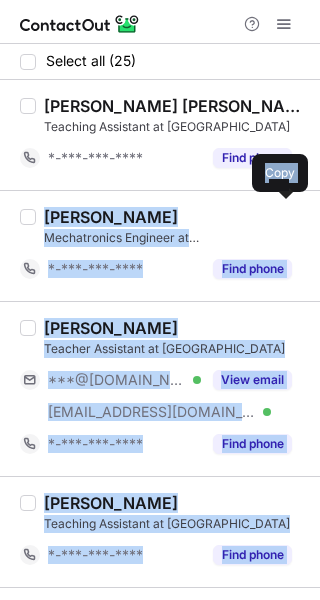 drag, startPoint x: 79, startPoint y: 309, endPoint x: 50, endPoint y: 285, distance: 37.64306 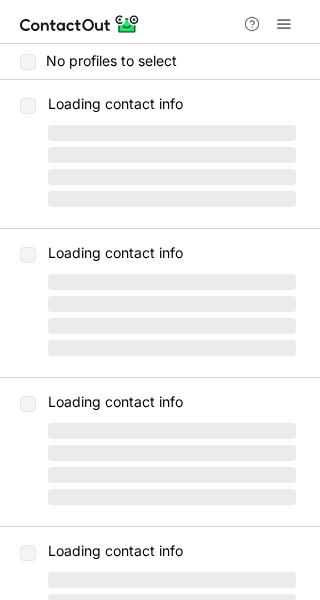 scroll, scrollTop: 0, scrollLeft: 0, axis: both 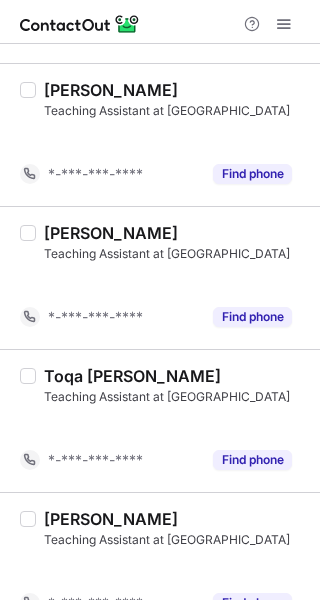 click on "Toqa Ahmed Teaching Assistant at Egyptian Chinese University ***@hotmail.com Verified View email *-***-***-**** Find phone" at bounding box center (172, -8) 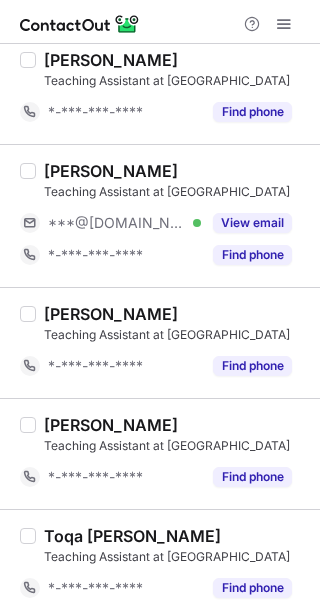 click on "View email" at bounding box center (252, 223) 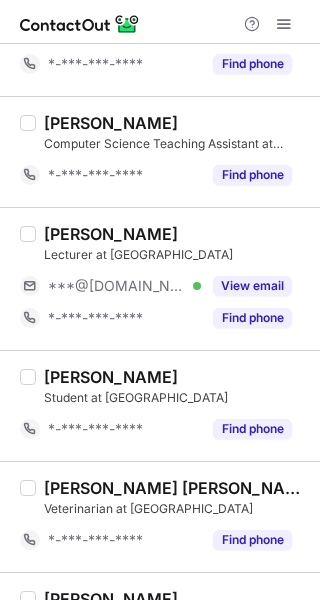 drag, startPoint x: 252, startPoint y: 289, endPoint x: 231, endPoint y: 384, distance: 97.29337 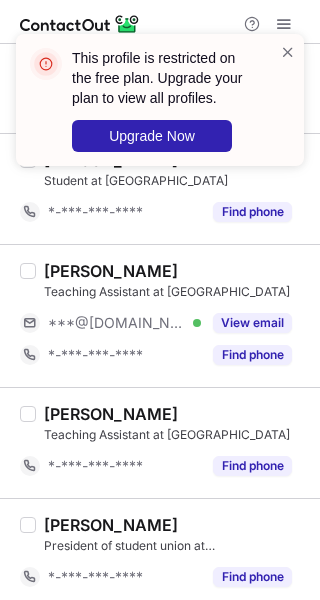 scroll, scrollTop: 2409, scrollLeft: 0, axis: vertical 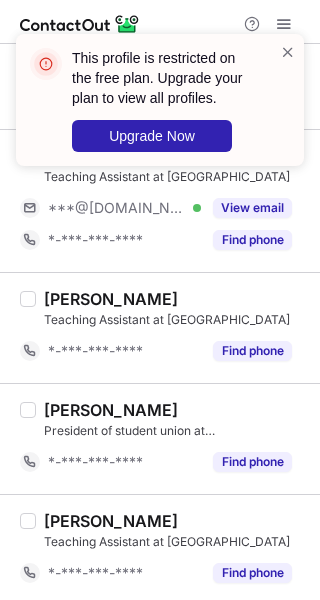 drag, startPoint x: 268, startPoint y: 203, endPoint x: 298, endPoint y: 99, distance: 108.24047 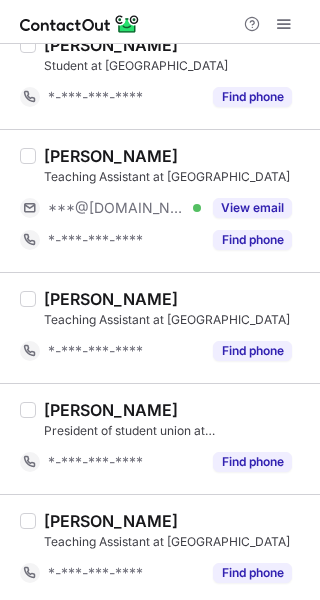 drag, startPoint x: 255, startPoint y: 213, endPoint x: 264, endPoint y: 183, distance: 31.320919 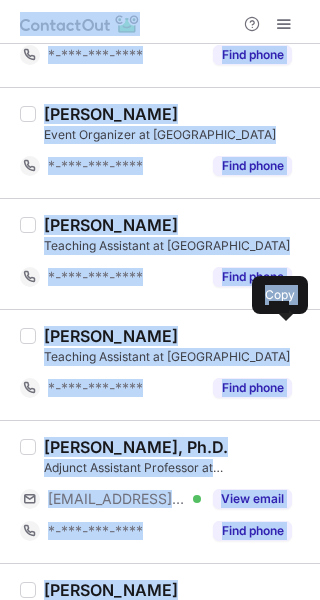 scroll, scrollTop: 0, scrollLeft: 0, axis: both 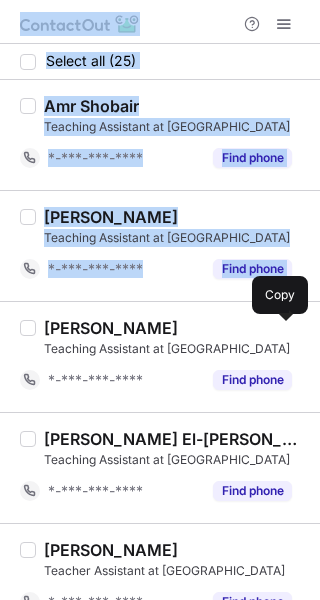 drag, startPoint x: 49, startPoint y: 307, endPoint x: 49, endPoint y: 367, distance: 60 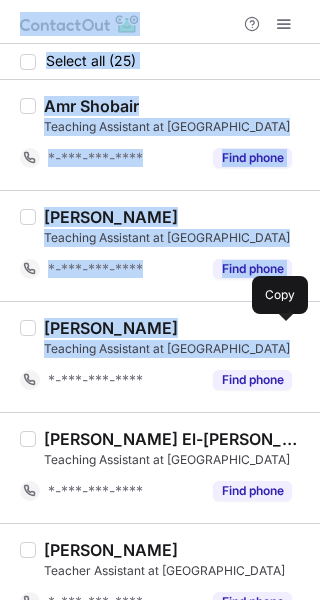 copy on "Select all (25) Amr Shobair Teaching Assistant at Egyptian Chinese University *-***-***-**** Find phone Neven Shehta Teaching Assistant at Egyptian Chinese University *-***-***-**** Find phone Nouran Mahmoud Teaching Assistant at Egyptian Chinese University" 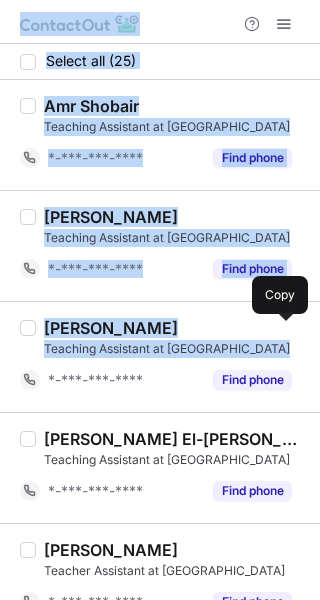 click on "Neven Shehta Teaching Assistant at Egyptian Chinese University *-***-***-**** Find phone" at bounding box center (160, 245) 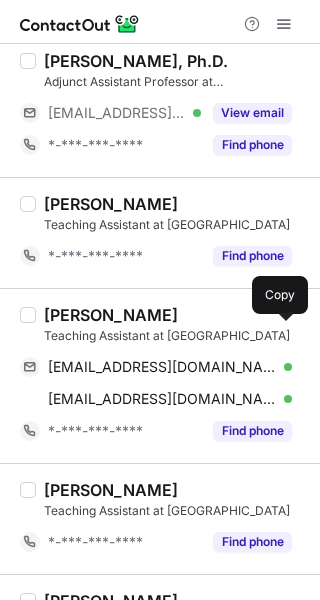scroll, scrollTop: 1066, scrollLeft: 0, axis: vertical 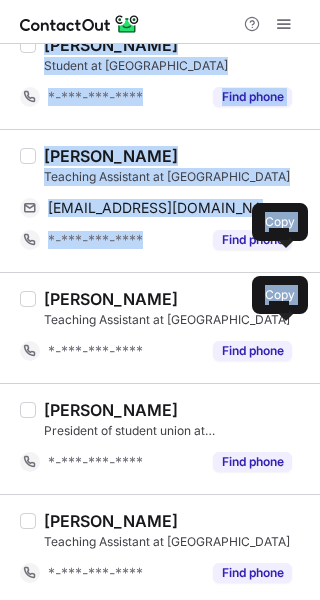 drag, startPoint x: 39, startPoint y: 176, endPoint x: 179, endPoint y: 273, distance: 170.32028 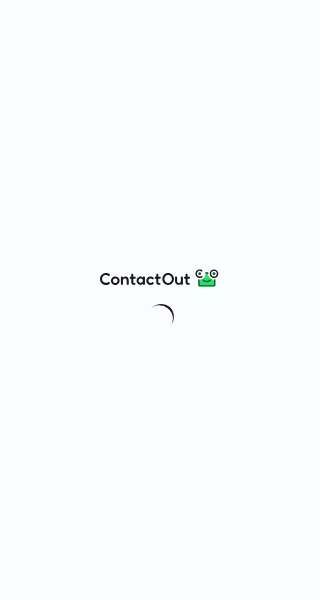 scroll, scrollTop: 0, scrollLeft: 0, axis: both 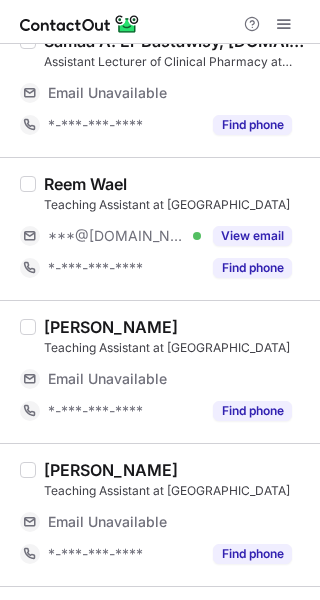 click on "View email" at bounding box center [246, 236] 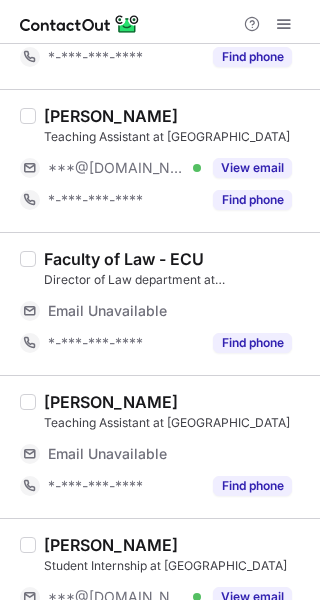 scroll, scrollTop: 2000, scrollLeft: 0, axis: vertical 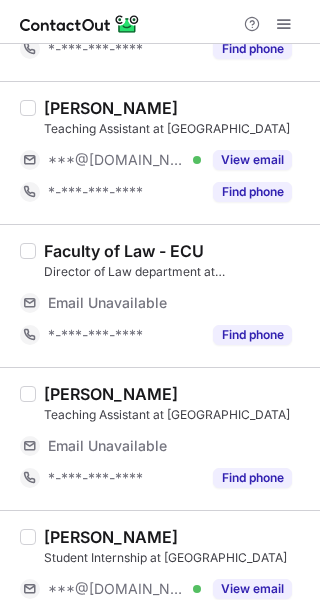 click on "View email" at bounding box center [252, 160] 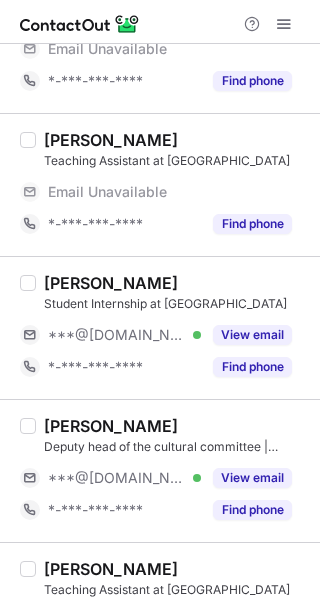 scroll, scrollTop: 2266, scrollLeft: 0, axis: vertical 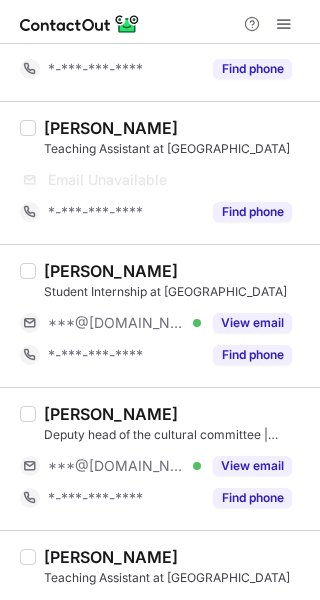 drag, startPoint x: 257, startPoint y: 317, endPoint x: 237, endPoint y: 436, distance: 120.66897 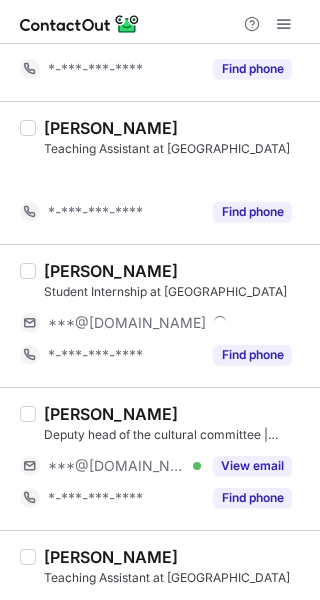scroll, scrollTop: 1850, scrollLeft: 0, axis: vertical 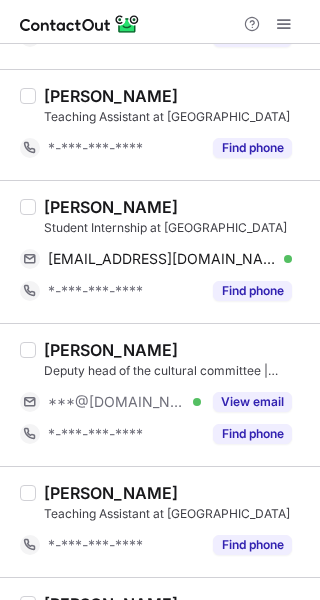 click on "Saif Elshaer Teaching Assistant at Egyptian Chinese University *-***-***-**** Find phone" at bounding box center [160, 521] 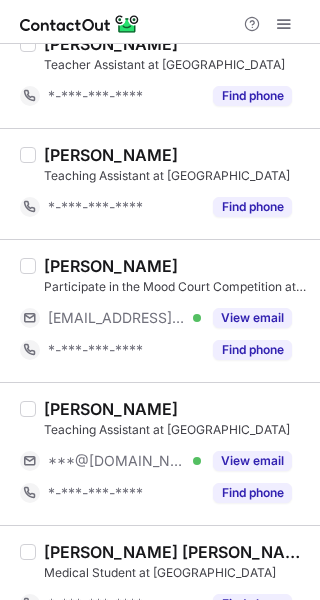 scroll, scrollTop: 2441, scrollLeft: 0, axis: vertical 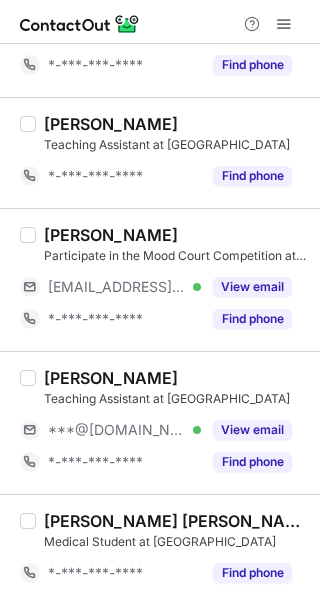 click on "View email" at bounding box center (246, 430) 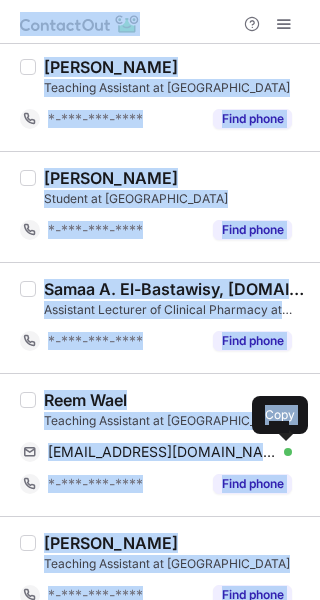 scroll, scrollTop: 0, scrollLeft: 0, axis: both 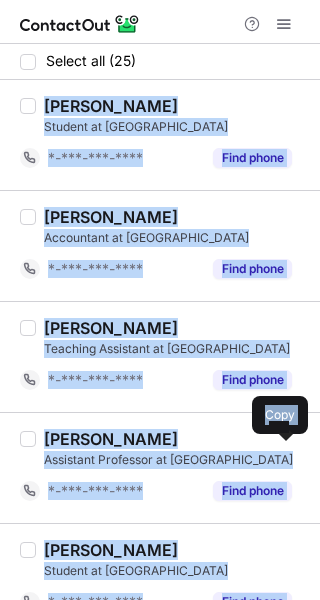 drag, startPoint x: 102, startPoint y: 526, endPoint x: 41, endPoint y: 101, distance: 429.35532 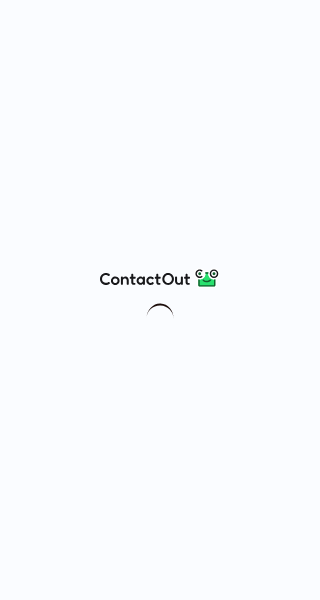 scroll, scrollTop: 0, scrollLeft: 0, axis: both 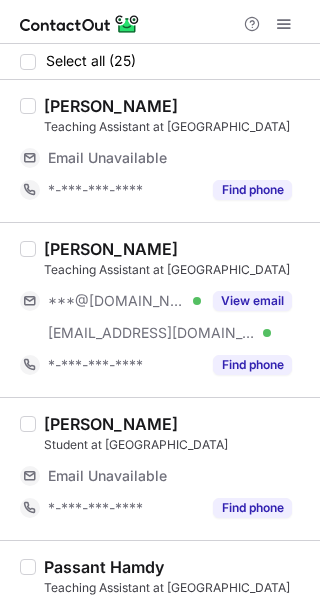 drag, startPoint x: 235, startPoint y: 291, endPoint x: 212, endPoint y: 371, distance: 83.240616 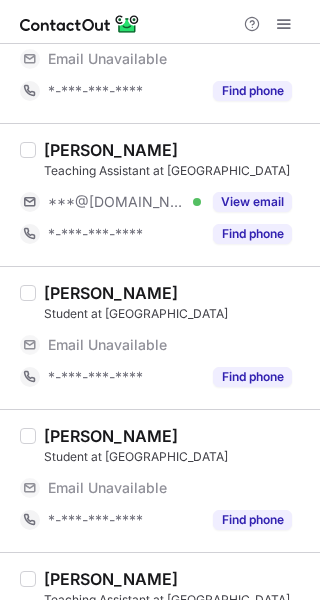 click on "View email" at bounding box center (252, 202) 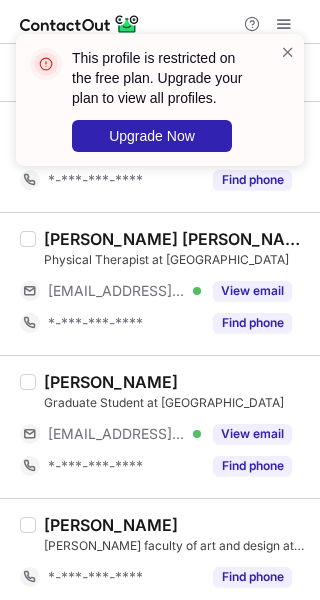 scroll, scrollTop: 1952, scrollLeft: 0, axis: vertical 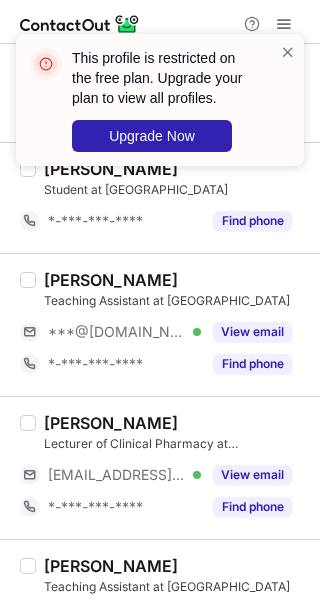 click on "View email" at bounding box center (252, 332) 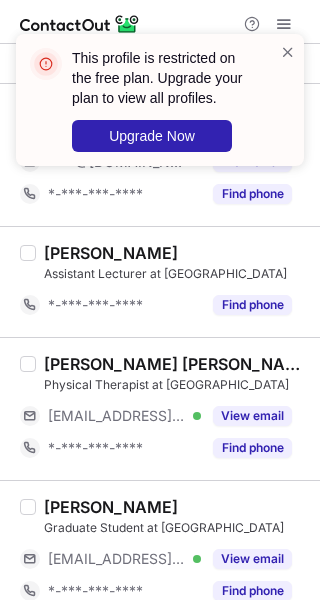 scroll, scrollTop: 2352, scrollLeft: 0, axis: vertical 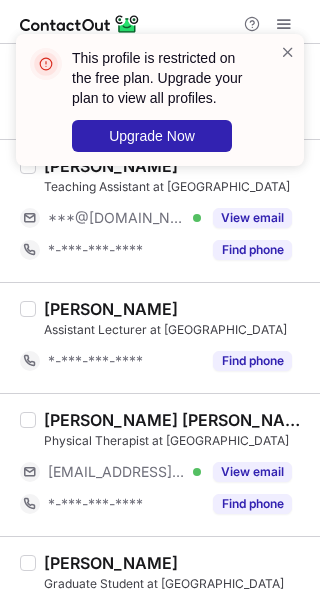 click on "This profile is restricted on the free plan. Upgrade your plan to view all profiles. Upgrade Now" at bounding box center (160, 108) 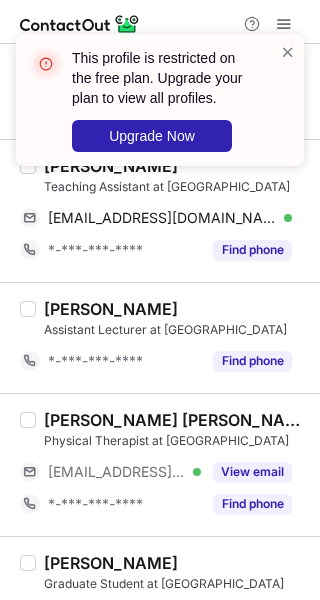 click on "View email" at bounding box center [252, 472] 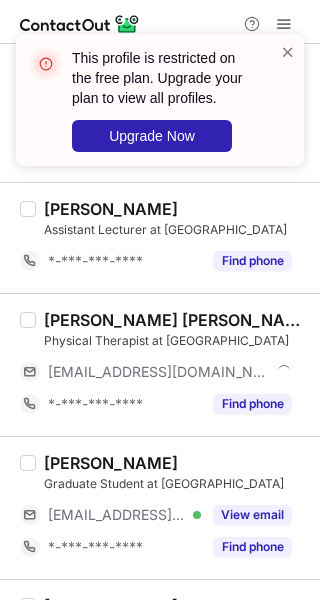 scroll, scrollTop: 2537, scrollLeft: 0, axis: vertical 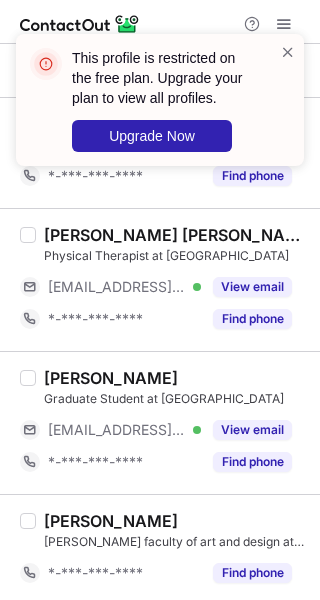 click at bounding box center (288, 52) 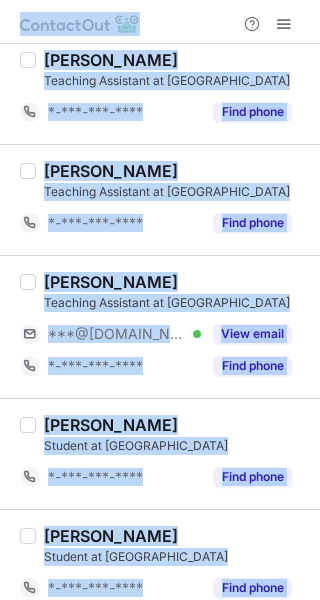scroll, scrollTop: 0, scrollLeft: 0, axis: both 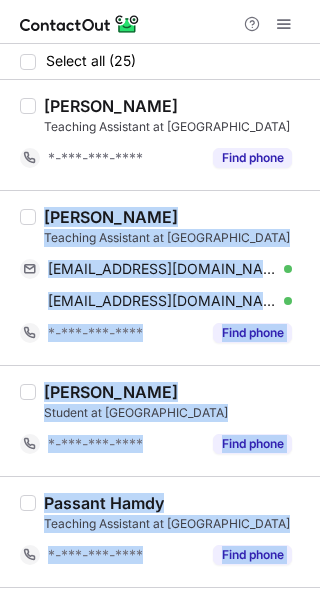 drag, startPoint x: 58, startPoint y: 177, endPoint x: 41, endPoint y: 219, distance: 45.310043 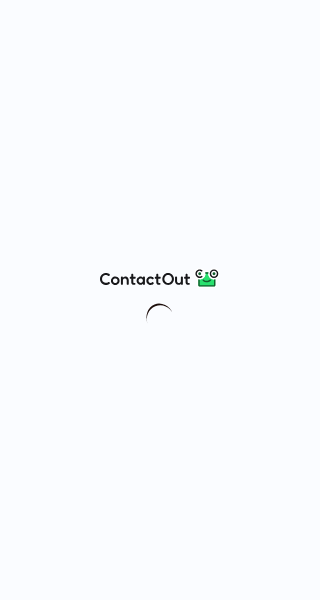 scroll, scrollTop: 0, scrollLeft: 0, axis: both 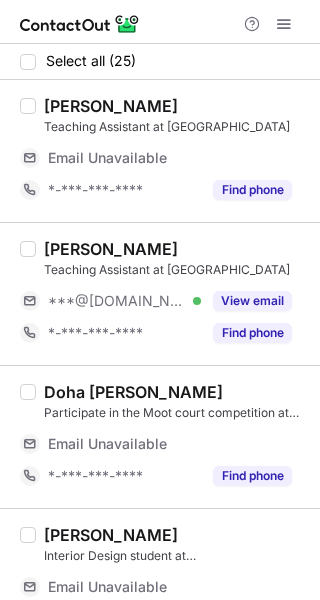 click on "View email" at bounding box center (252, 301) 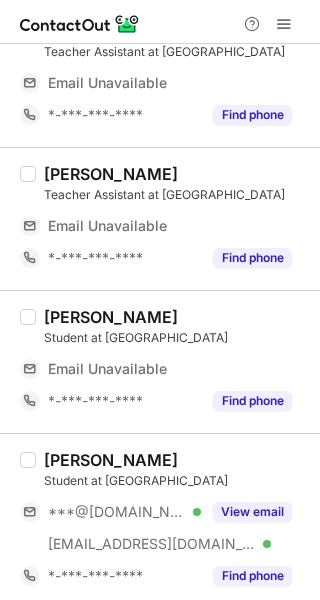 scroll, scrollTop: 1066, scrollLeft: 0, axis: vertical 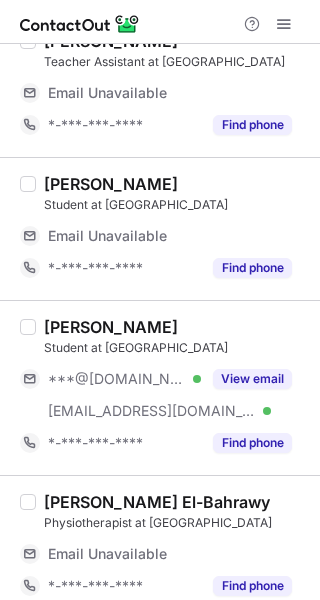 click on "View email" at bounding box center [252, 379] 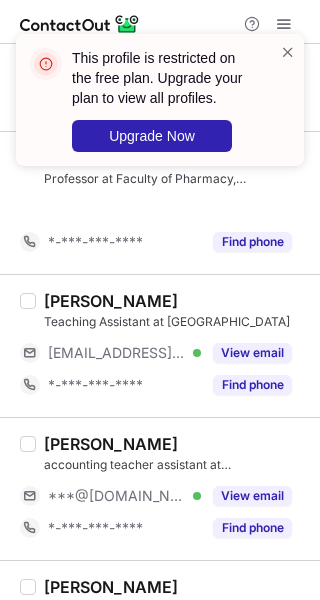 scroll, scrollTop: 1546, scrollLeft: 0, axis: vertical 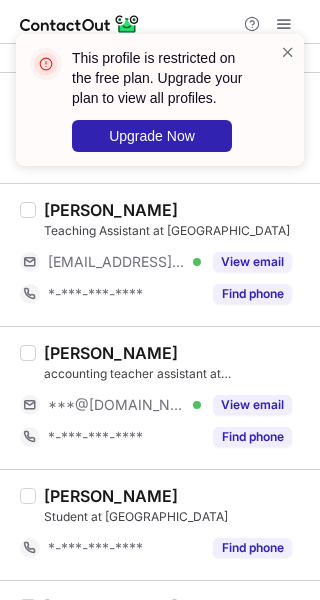 click on "View email" at bounding box center (252, 405) 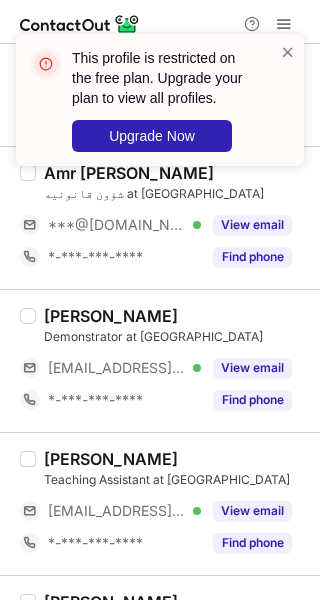 scroll, scrollTop: 2080, scrollLeft: 0, axis: vertical 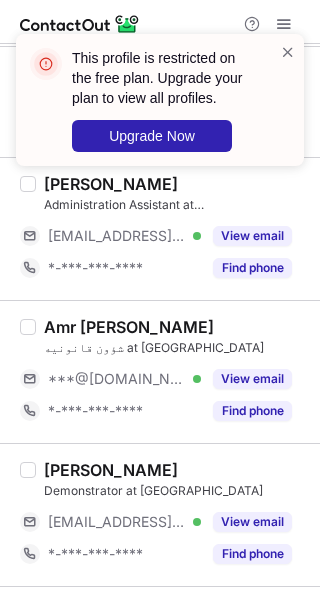 click on "View email" at bounding box center [252, 379] 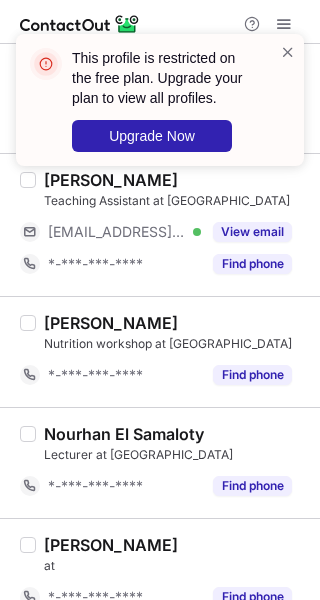 scroll, scrollTop: 2537, scrollLeft: 0, axis: vertical 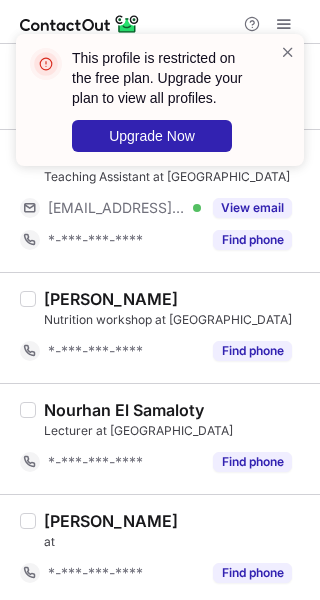 drag, startPoint x: 292, startPoint y: 51, endPoint x: 298, endPoint y: 183, distance: 132.13629 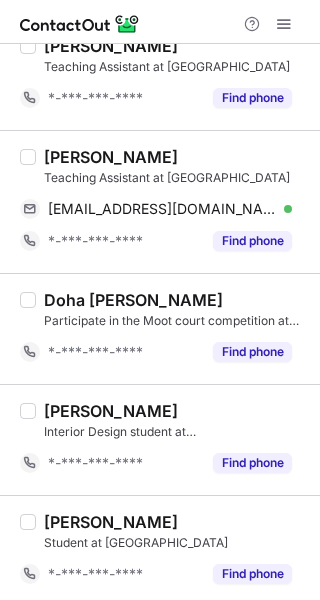 scroll, scrollTop: 4, scrollLeft: 0, axis: vertical 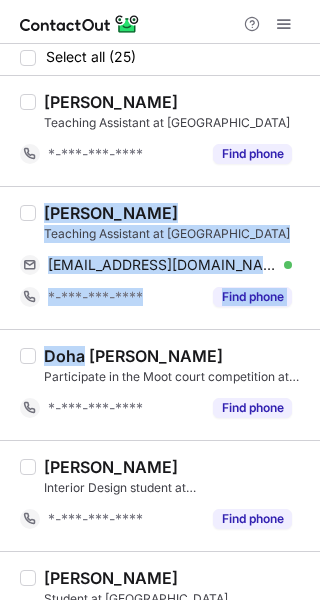 drag, startPoint x: 80, startPoint y: 331, endPoint x: 34, endPoint y: 208, distance: 131.32022 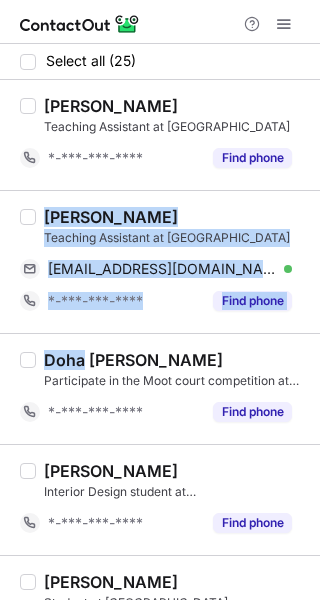 scroll, scrollTop: 0, scrollLeft: 0, axis: both 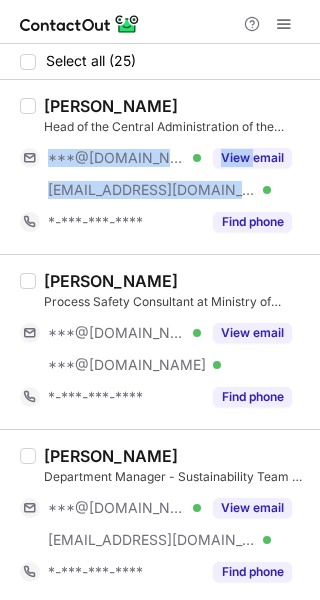 click on "***@gmail.com Verified ***@petroleum.gov.eg Verified View email" at bounding box center (164, 174) 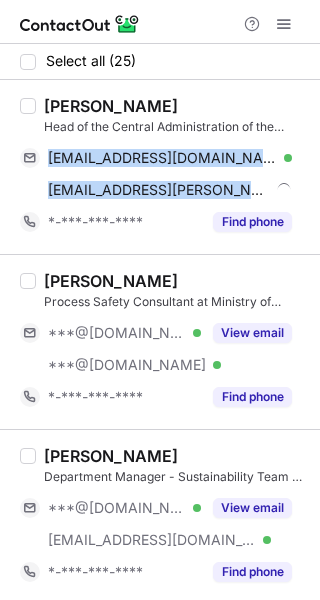 drag, startPoint x: 233, startPoint y: 332, endPoint x: 220, endPoint y: 426, distance: 94.89468 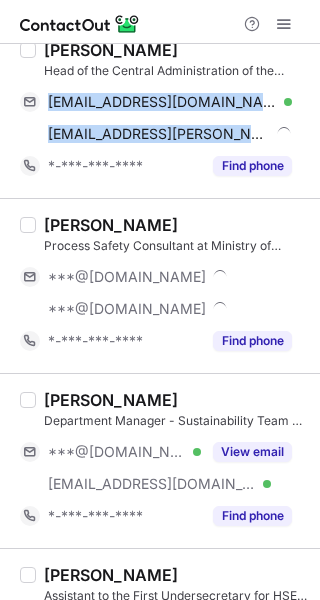 scroll, scrollTop: 133, scrollLeft: 0, axis: vertical 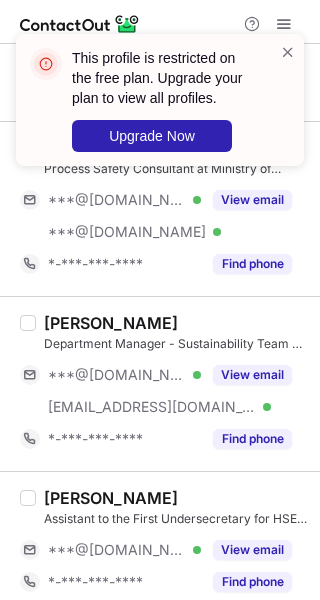 drag, startPoint x: 228, startPoint y: 376, endPoint x: 220, endPoint y: 406, distance: 31.04835 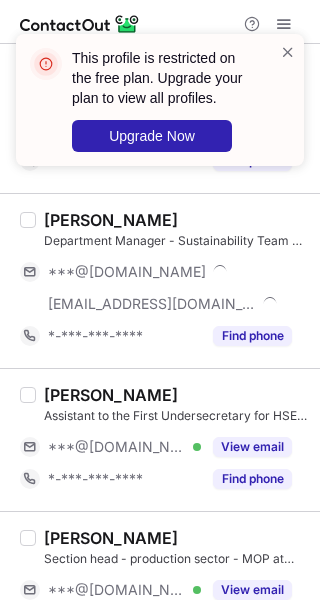 scroll, scrollTop: 266, scrollLeft: 0, axis: vertical 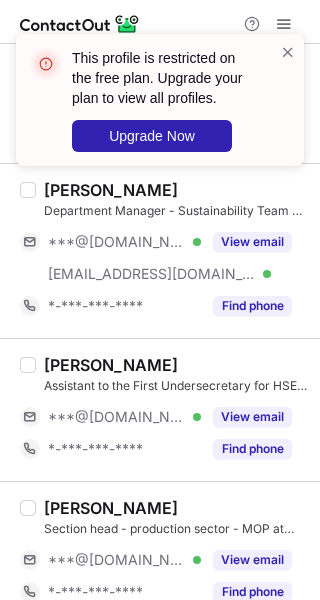 click on "View email" at bounding box center [252, 417] 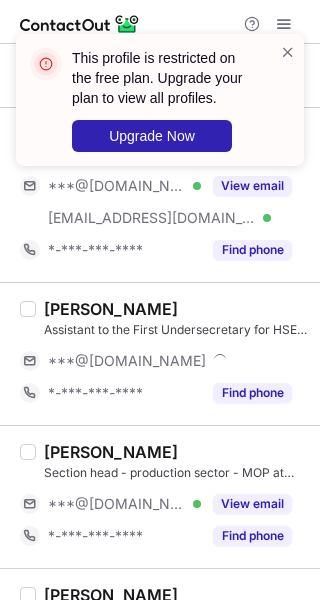 scroll, scrollTop: 400, scrollLeft: 0, axis: vertical 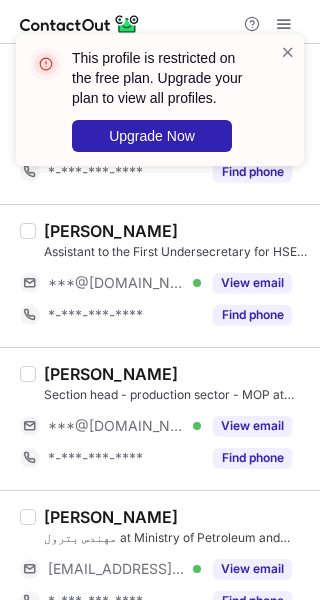 click on "View email" at bounding box center [252, 426] 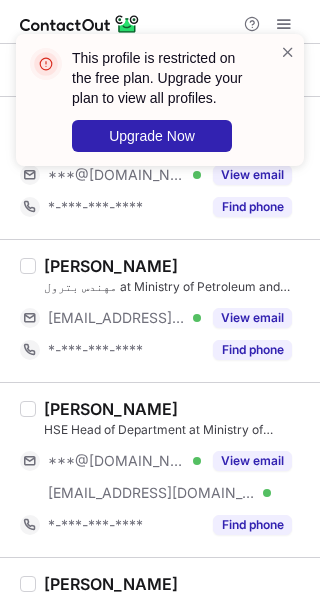 scroll, scrollTop: 666, scrollLeft: 0, axis: vertical 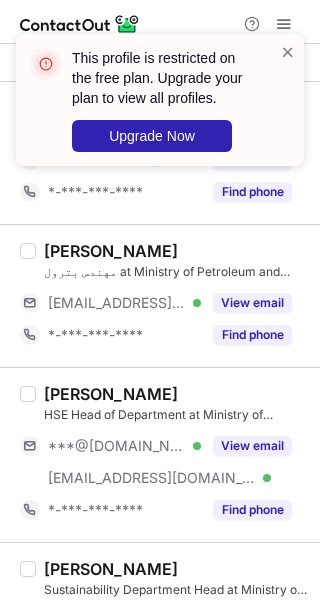 click on "View email" at bounding box center (246, 446) 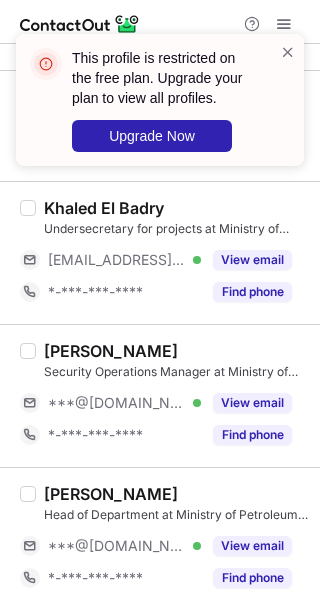 scroll, scrollTop: 1333, scrollLeft: 0, axis: vertical 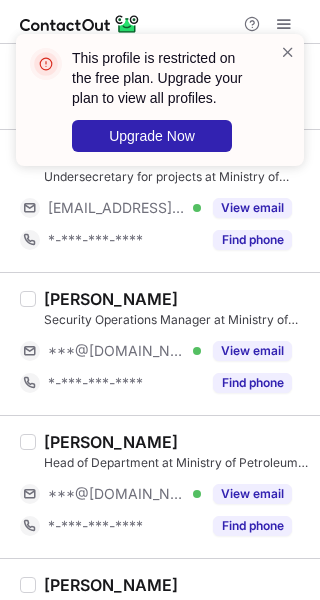 drag, startPoint x: 226, startPoint y: 342, endPoint x: 225, endPoint y: 443, distance: 101.00495 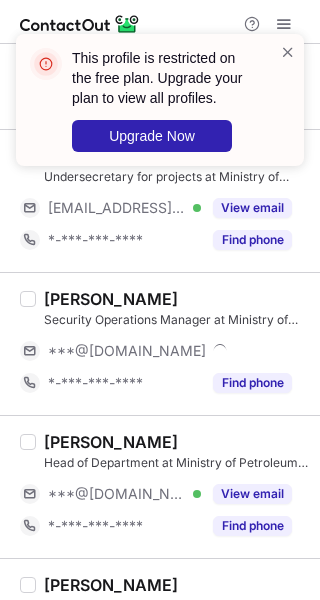 click on "View email" at bounding box center (252, 494) 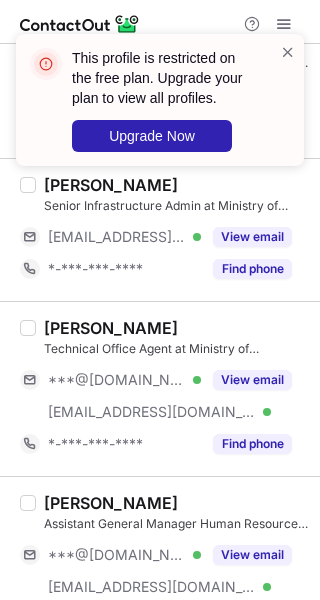 click on "View email" at bounding box center [246, 380] 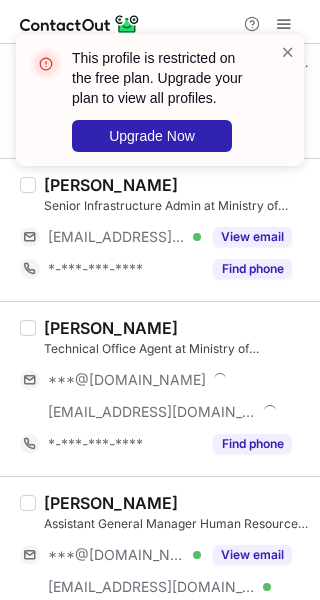 scroll, scrollTop: 1866, scrollLeft: 0, axis: vertical 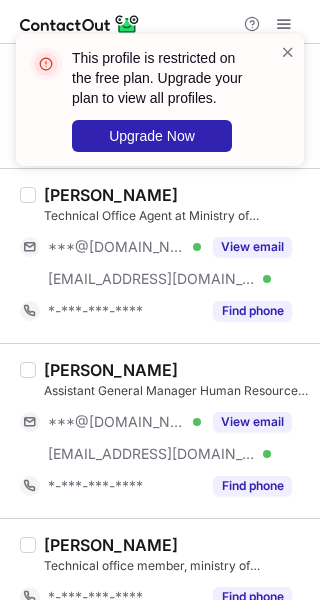 click on "View email" at bounding box center [246, 422] 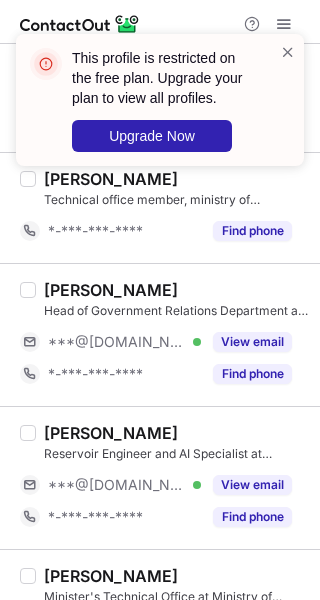 scroll, scrollTop: 2266, scrollLeft: 0, axis: vertical 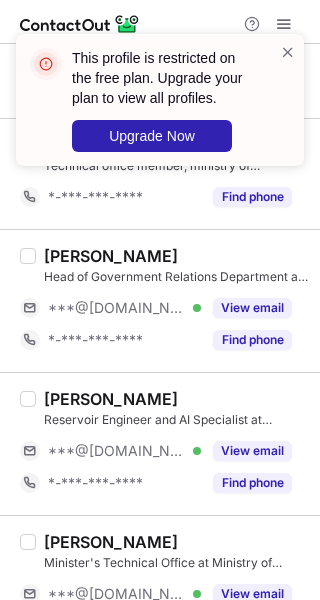 drag, startPoint x: 269, startPoint y: 312, endPoint x: 272, endPoint y: 381, distance: 69.065186 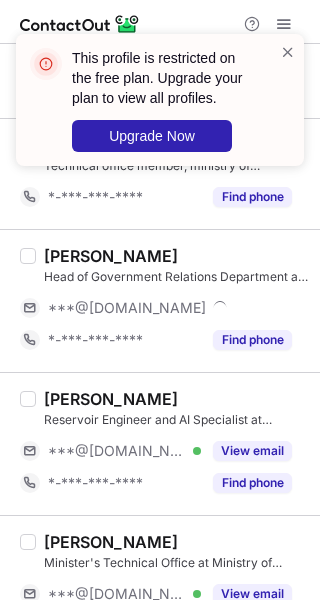 click on "View email" at bounding box center [246, 451] 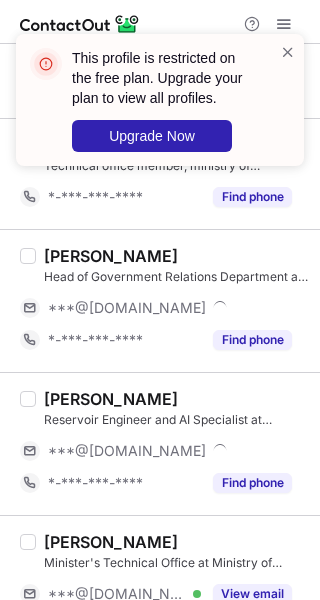 scroll, scrollTop: 2400, scrollLeft: 0, axis: vertical 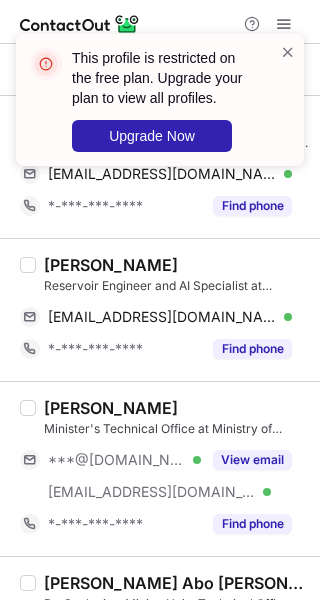 click on "***@gmail.com Verified ***@petroleum.gov.eg Verified View email" at bounding box center [164, 476] 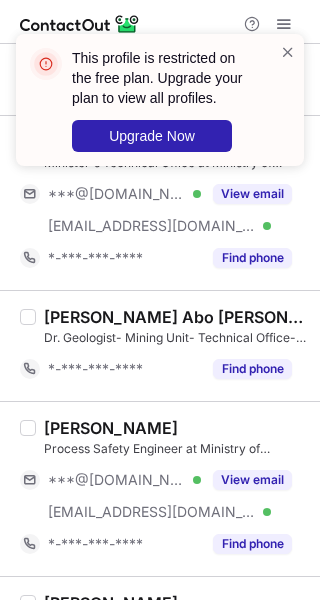 scroll, scrollTop: 2800, scrollLeft: 0, axis: vertical 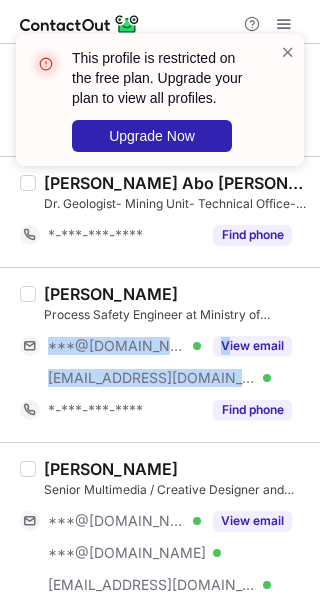 click on "***@hotmail.com Verified ***@petroleum.gov.eg Verified View email" at bounding box center (164, 362) 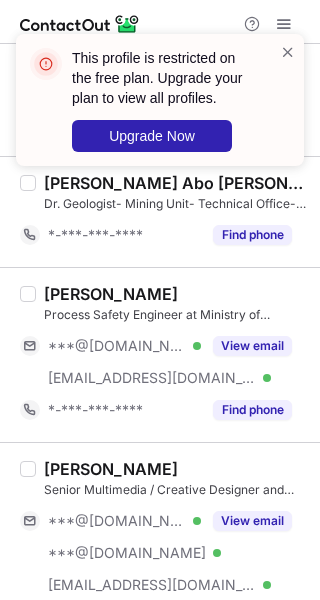 click on "***@gmail.com Verified ***@hotmail.com Verified ***@petroleum.gov.eg Verified View email" at bounding box center [164, 553] 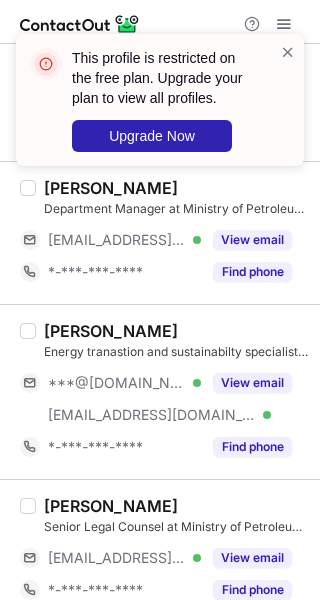 scroll, scrollTop: 3305, scrollLeft: 0, axis: vertical 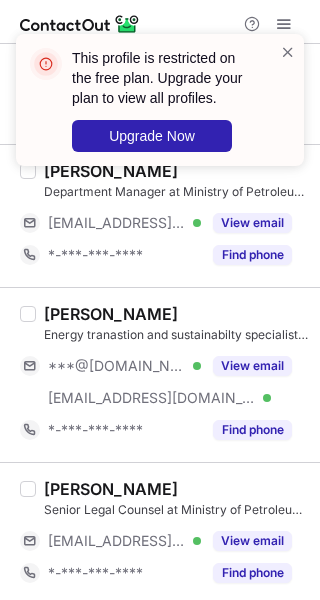 click on "View email" at bounding box center (246, 366) 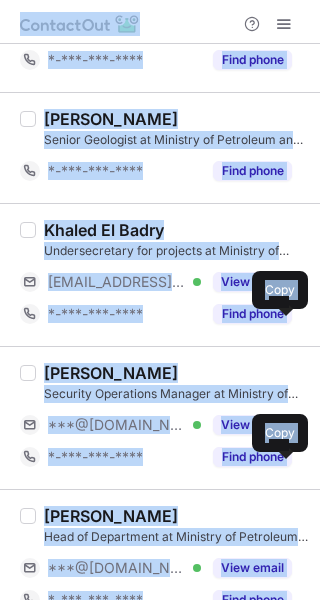 scroll, scrollTop: 0, scrollLeft: 0, axis: both 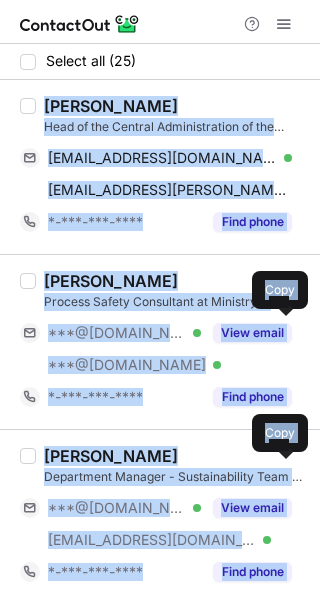 drag, startPoint x: 94, startPoint y: 496, endPoint x: 5, endPoint y: 159, distance: 348.55417 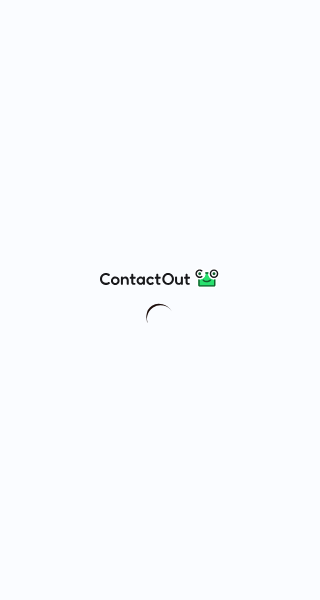 scroll, scrollTop: 0, scrollLeft: 0, axis: both 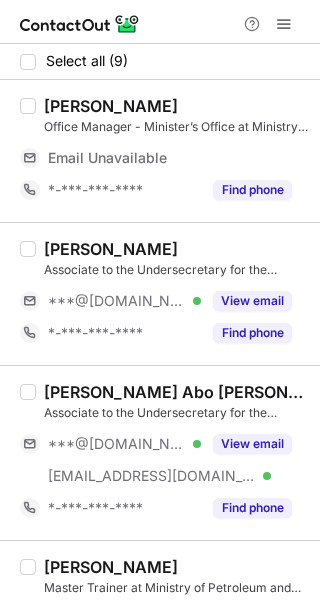 click on "View email" at bounding box center [246, 301] 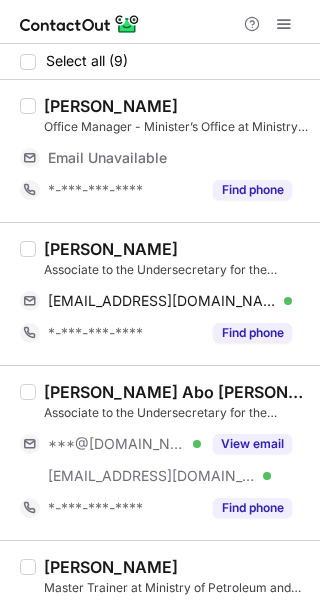 drag, startPoint x: 226, startPoint y: 458, endPoint x: 200, endPoint y: 465, distance: 26.925823 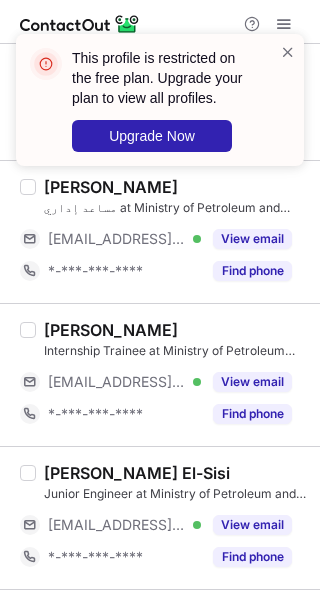 scroll, scrollTop: 796, scrollLeft: 0, axis: vertical 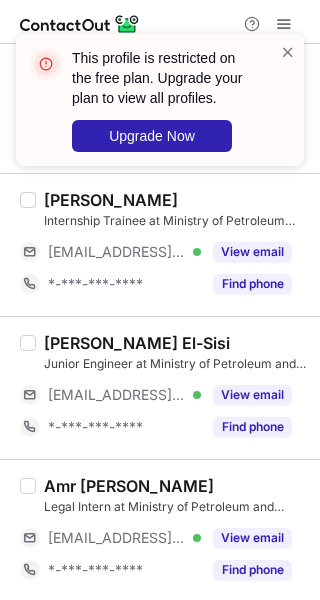 click at bounding box center [288, 52] 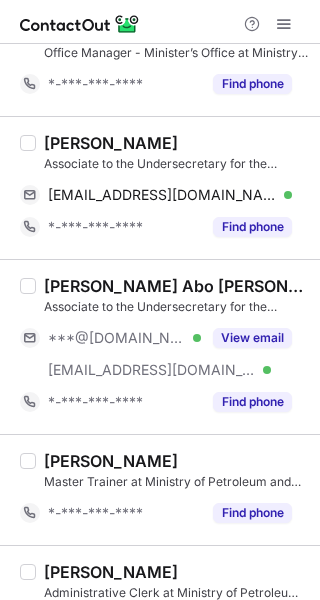 scroll, scrollTop: 66, scrollLeft: 0, axis: vertical 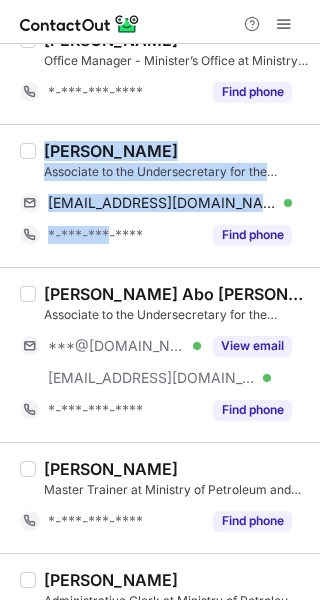 drag, startPoint x: 105, startPoint y: 254, endPoint x: 33, endPoint y: 163, distance: 116.03879 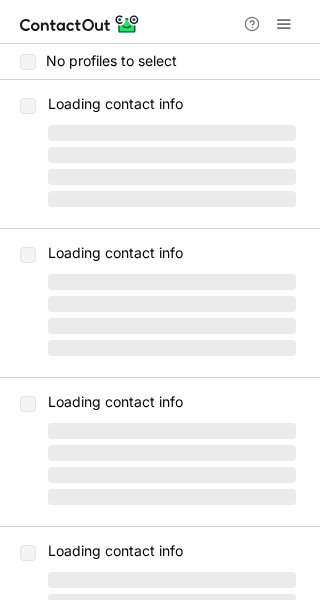 scroll, scrollTop: 0, scrollLeft: 0, axis: both 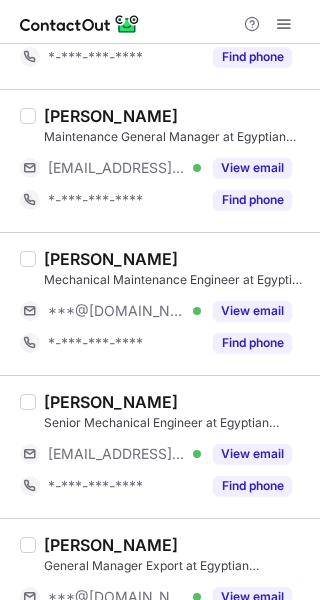 click on "View email" at bounding box center [246, 311] 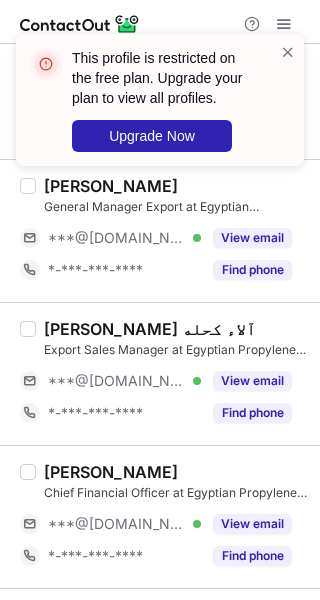 scroll, scrollTop: 533, scrollLeft: 0, axis: vertical 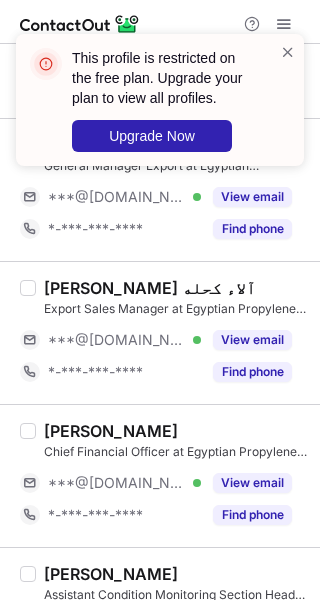 click on "This profile is restricted on the free plan. Upgrade your plan to view all profiles. Upgrade Now" at bounding box center [160, 108] 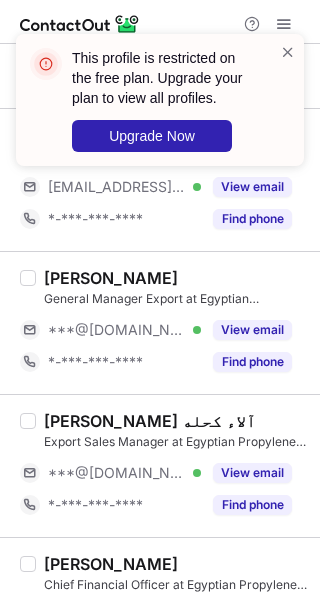 drag, startPoint x: 240, startPoint y: 333, endPoint x: 241, endPoint y: 344, distance: 11.045361 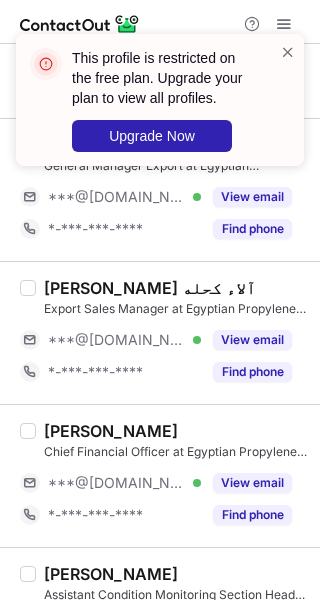 click on "View email" at bounding box center [246, 340] 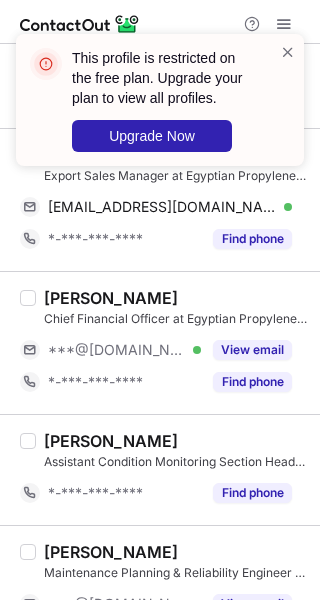scroll, scrollTop: 768, scrollLeft: 0, axis: vertical 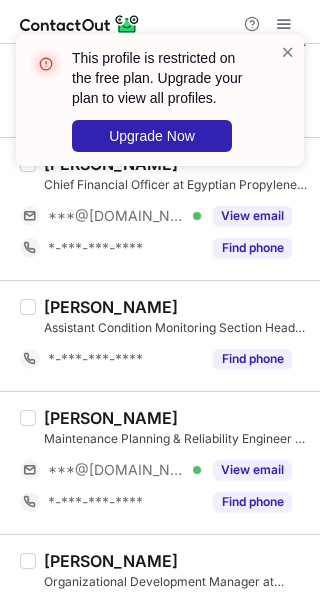 click on "View email" at bounding box center [252, 216] 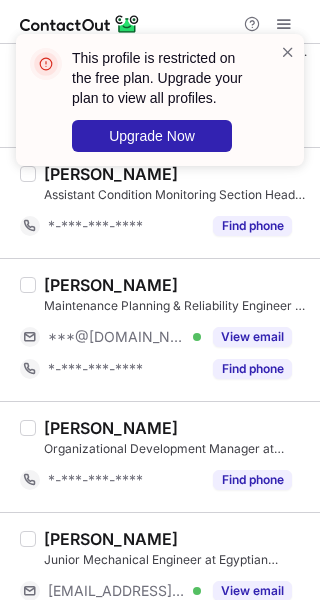 click on "View email" at bounding box center (252, 337) 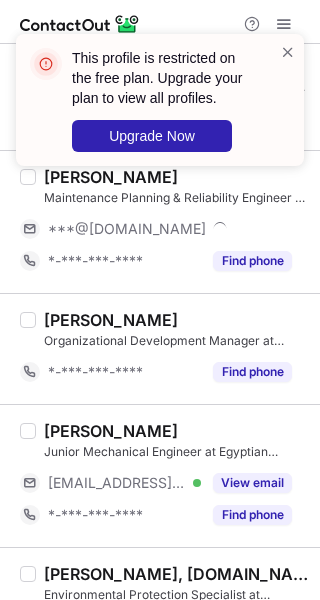 scroll, scrollTop: 1034, scrollLeft: 0, axis: vertical 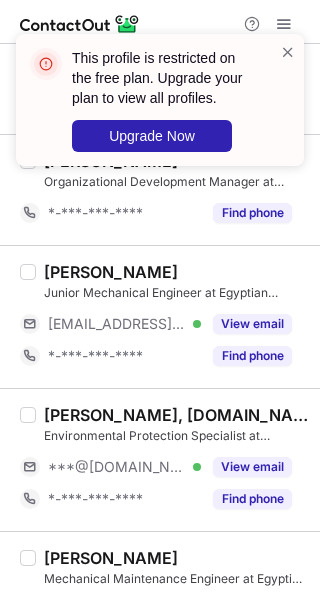 click on "View email" at bounding box center [252, 467] 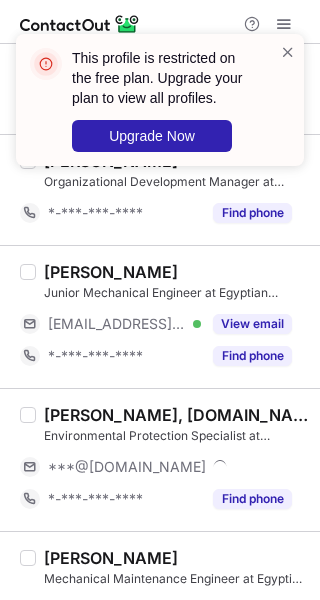 scroll, scrollTop: 1434, scrollLeft: 0, axis: vertical 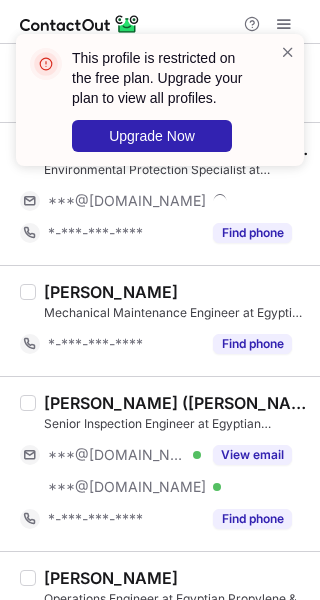 click on "View email" at bounding box center (252, 455) 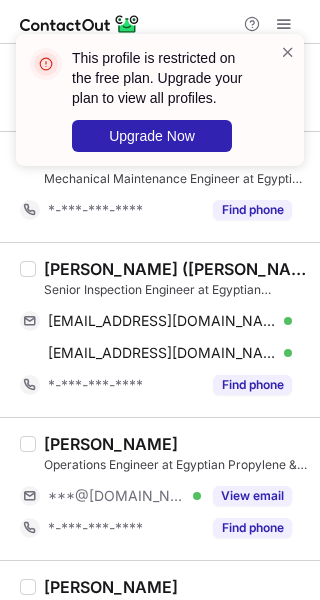 scroll, scrollTop: 1701, scrollLeft: 0, axis: vertical 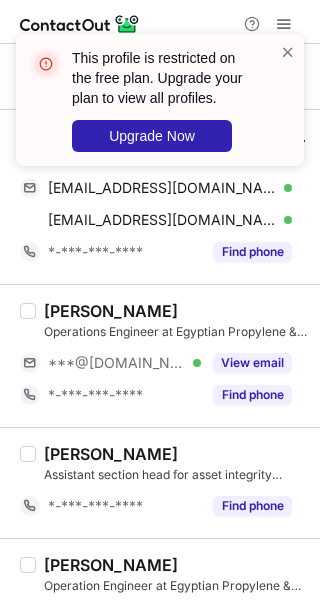 click on "View email" at bounding box center (252, 363) 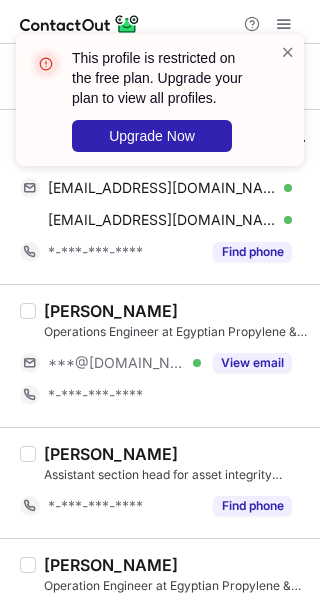 click on "View email" at bounding box center [252, 363] 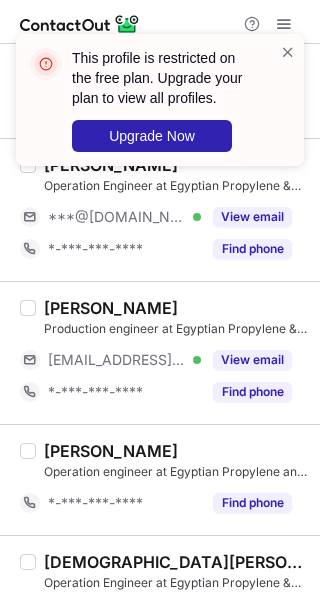 scroll, scrollTop: 2069, scrollLeft: 0, axis: vertical 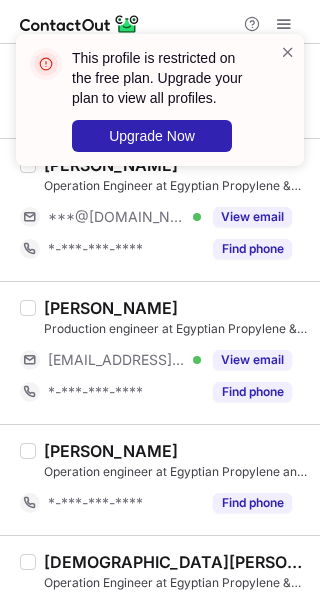 click on "View email" at bounding box center [246, 217] 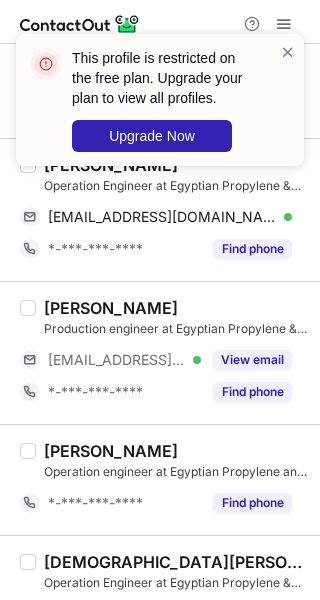 scroll, scrollTop: 2336, scrollLeft: 0, axis: vertical 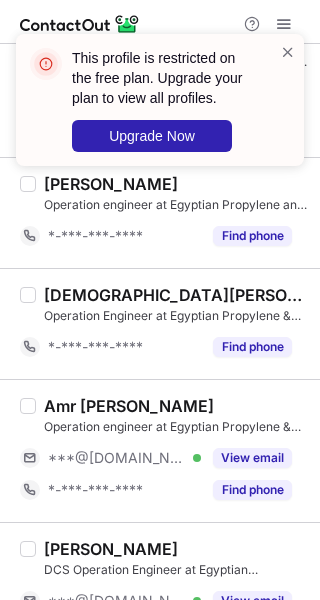 click on "View email" at bounding box center [252, 458] 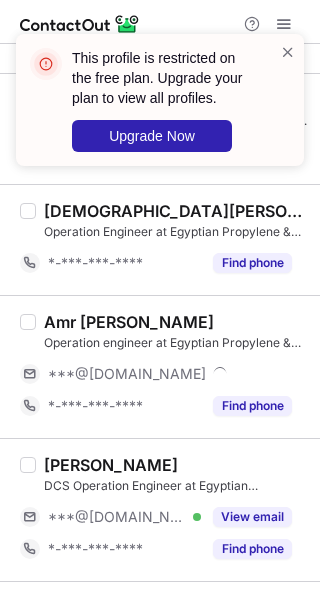 scroll, scrollTop: 2469, scrollLeft: 0, axis: vertical 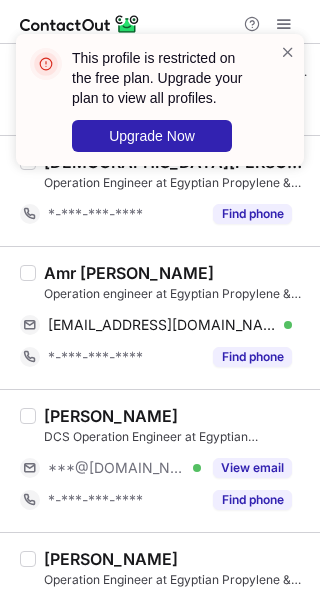 click on "View email" at bounding box center (252, 468) 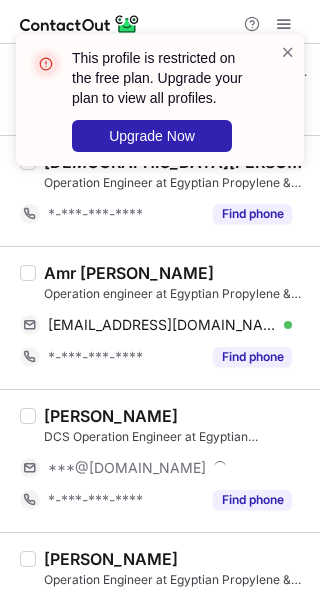 scroll, scrollTop: 2602, scrollLeft: 0, axis: vertical 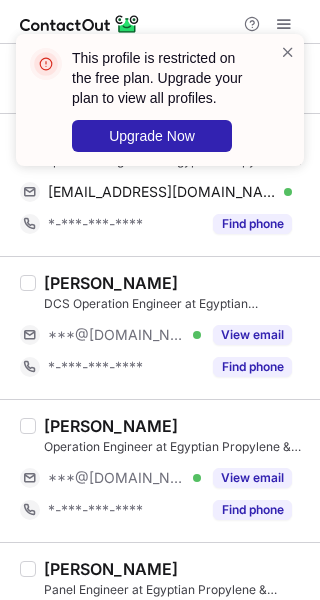 click on "View email" at bounding box center [252, 478] 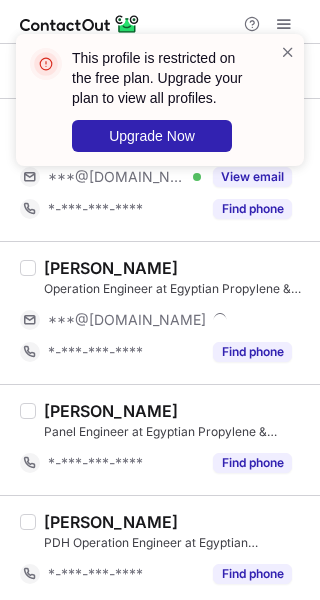 scroll, scrollTop: 2761, scrollLeft: 0, axis: vertical 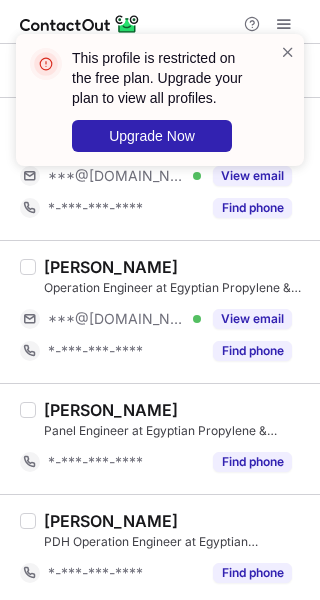 click at bounding box center [288, 52] 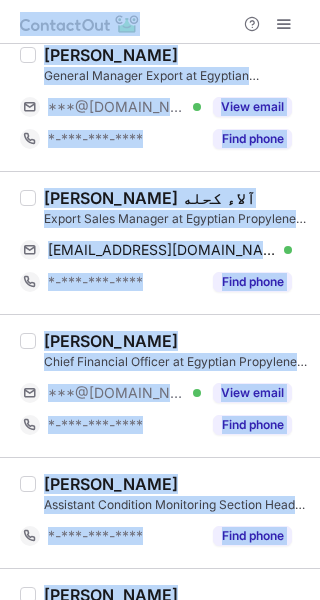 scroll, scrollTop: 0, scrollLeft: 0, axis: both 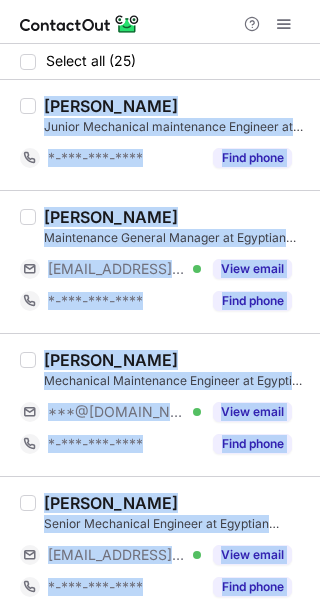drag, startPoint x: 73, startPoint y: 444, endPoint x: 6, endPoint y: 156, distance: 295.6907 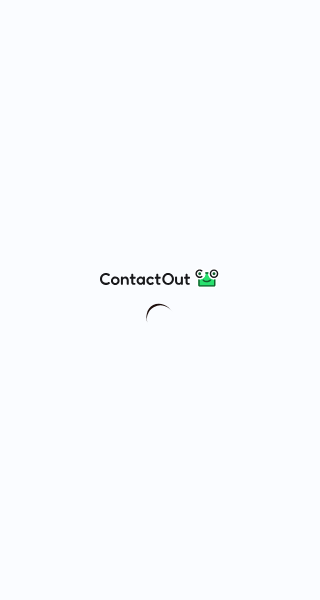 scroll, scrollTop: 0, scrollLeft: 0, axis: both 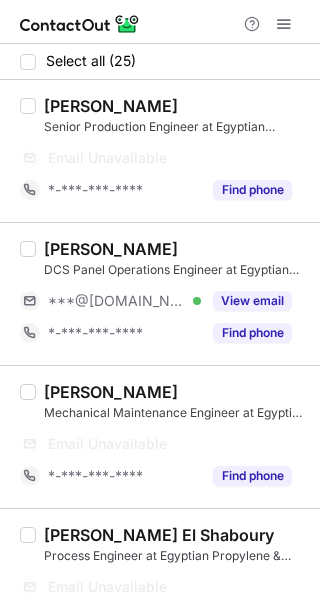 click on "View email" at bounding box center [252, 301] 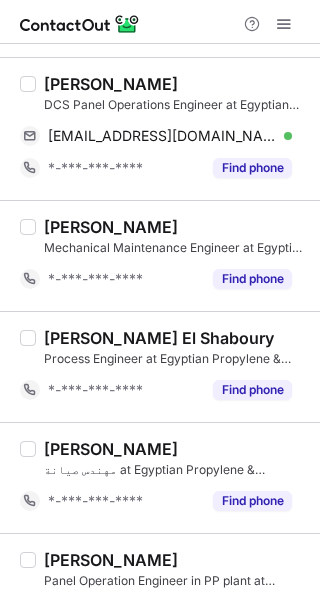 scroll, scrollTop: 266, scrollLeft: 0, axis: vertical 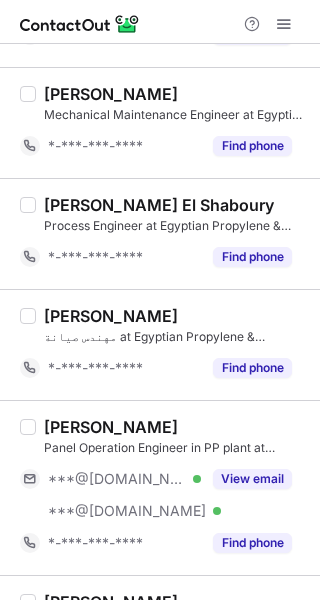 click on "***@[DOMAIN_NAME] Verified" at bounding box center [124, 479] 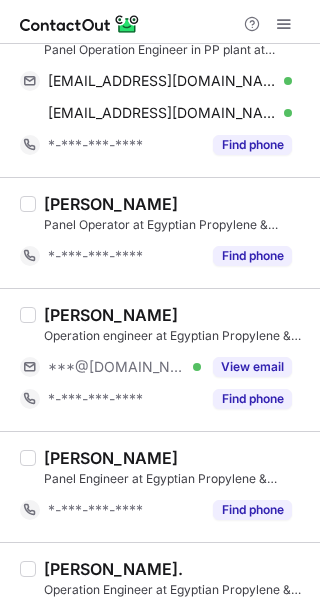 scroll, scrollTop: 666, scrollLeft: 0, axis: vertical 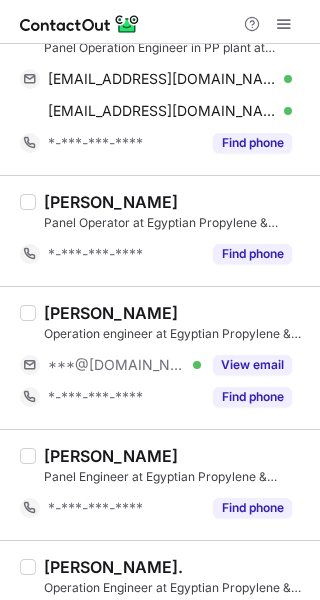 click on "View email" at bounding box center (252, 365) 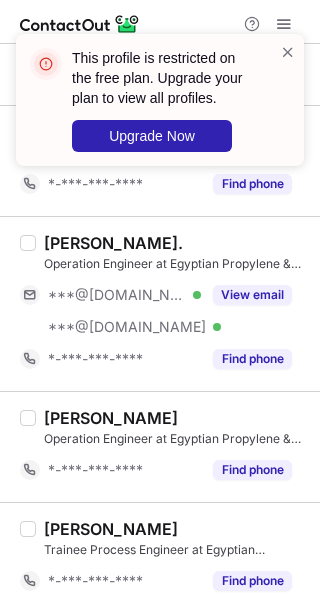 scroll, scrollTop: 933, scrollLeft: 0, axis: vertical 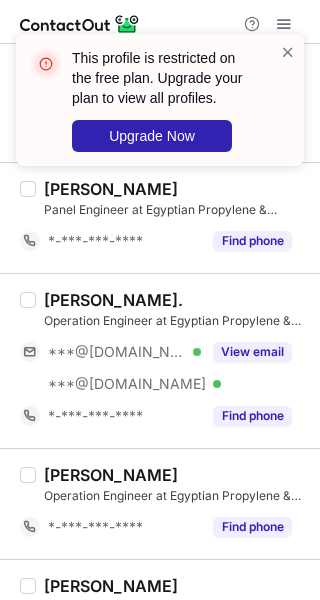 click on "View email" at bounding box center (252, 352) 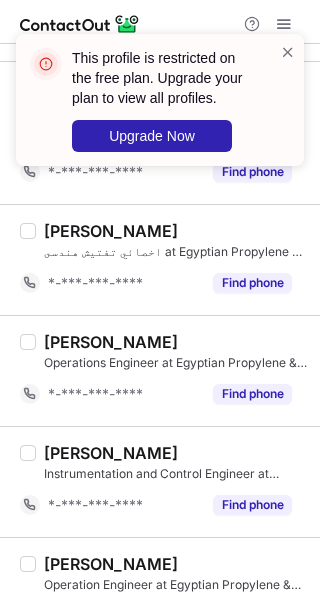 scroll, scrollTop: 2133, scrollLeft: 0, axis: vertical 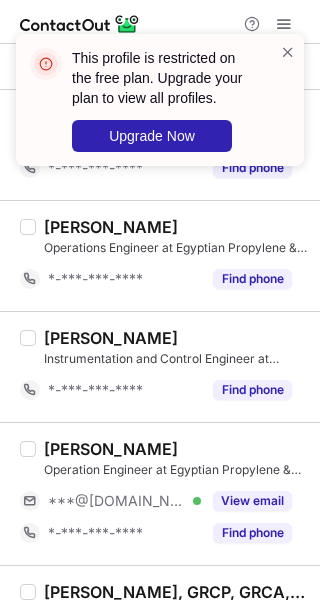 click on "View email" at bounding box center (252, 501) 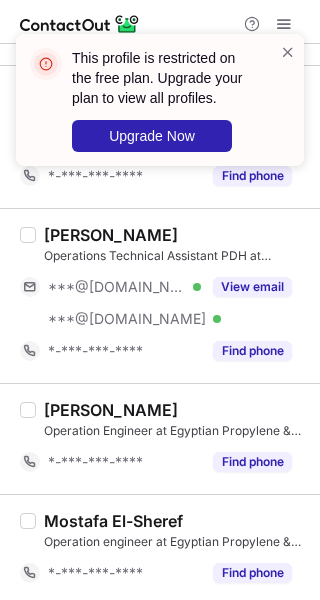 scroll, scrollTop: 2500, scrollLeft: 0, axis: vertical 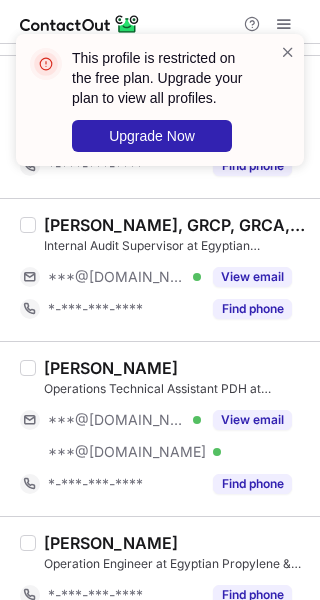 click on "View email" at bounding box center [252, 277] 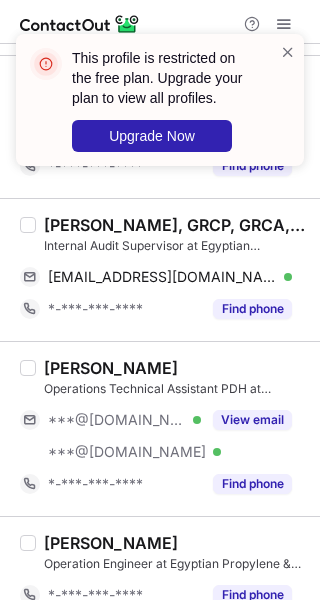 click on "***@gmail.com Verified ***@gmail.com Verified View email" at bounding box center (164, 436) 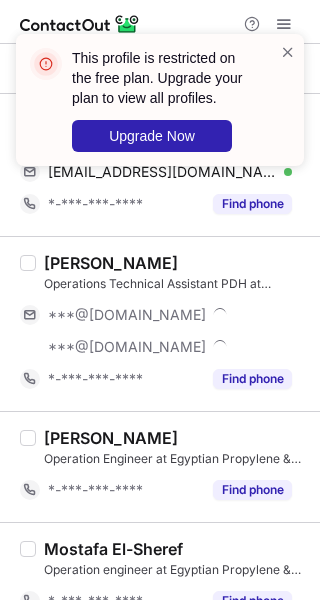 scroll, scrollTop: 2633, scrollLeft: 0, axis: vertical 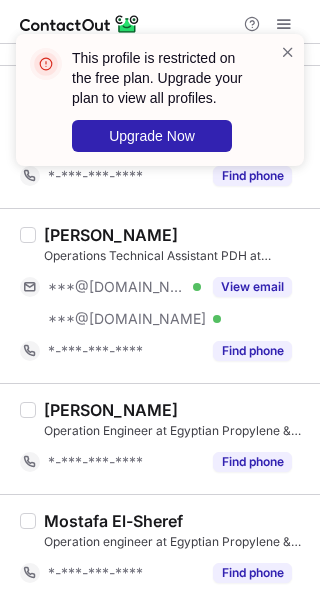 drag, startPoint x: 289, startPoint y: 48, endPoint x: 282, endPoint y: 77, distance: 29.832869 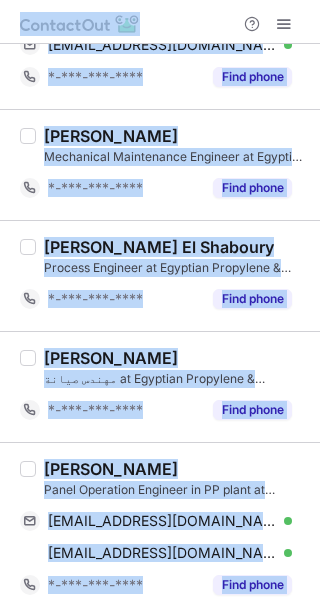 scroll, scrollTop: 0, scrollLeft: 0, axis: both 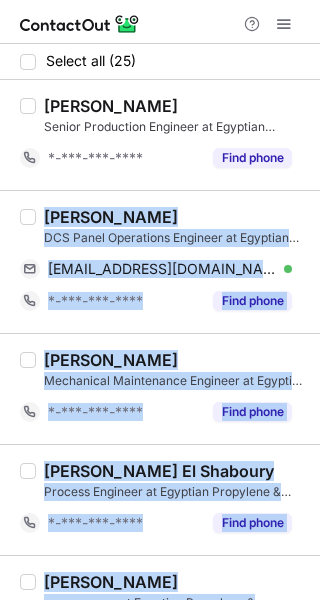 drag, startPoint x: 93, startPoint y: 476, endPoint x: 25, endPoint y: 213, distance: 271.64868 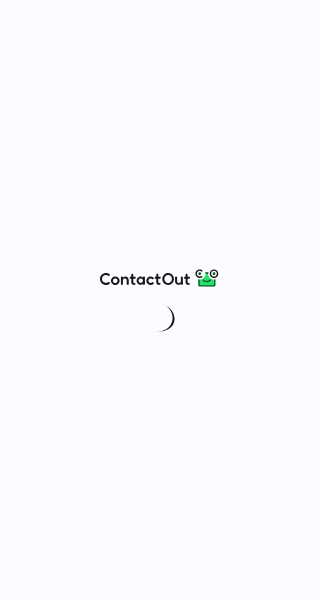 scroll, scrollTop: 0, scrollLeft: 0, axis: both 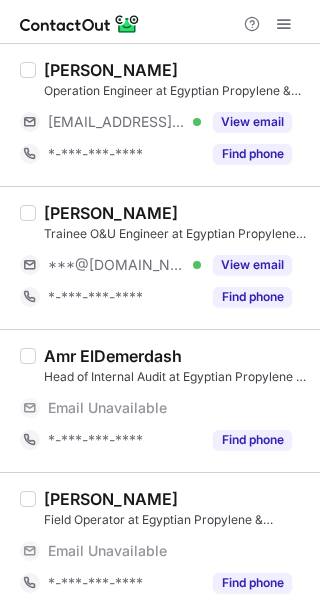 click on "View email" at bounding box center (252, 265) 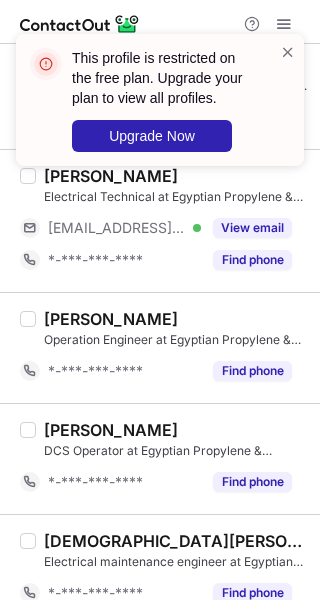 scroll, scrollTop: 1610, scrollLeft: 0, axis: vertical 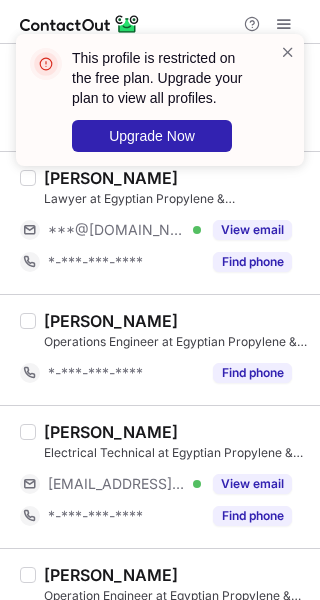 drag, startPoint x: 244, startPoint y: 234, endPoint x: 237, endPoint y: 266, distance: 32.75668 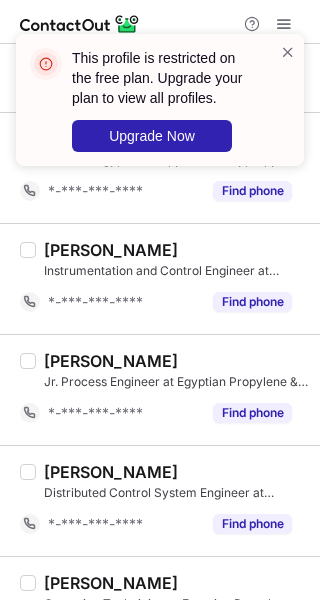 scroll, scrollTop: 2473, scrollLeft: 0, axis: vertical 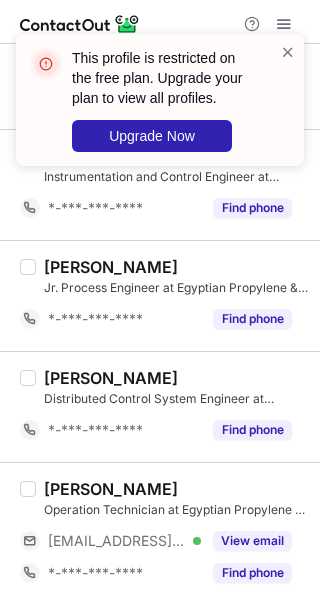click at bounding box center (288, 52) 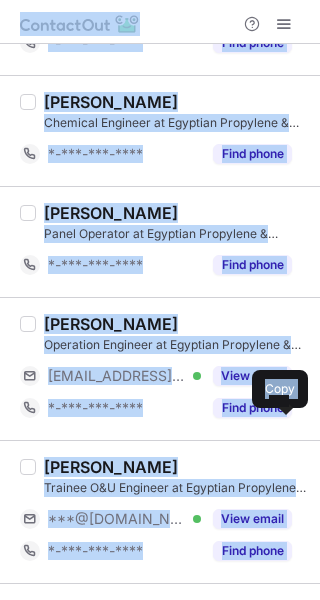 scroll, scrollTop: 0, scrollLeft: 0, axis: both 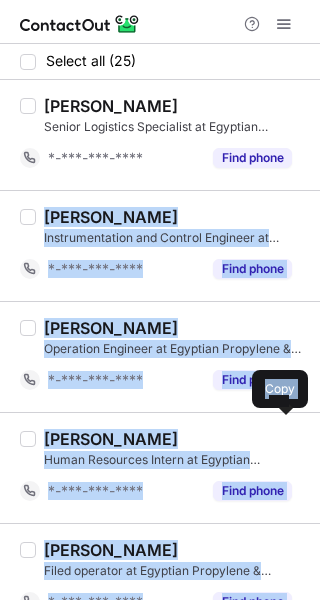 drag, startPoint x: 61, startPoint y: 65, endPoint x: 14, endPoint y: 207, distance: 149.57607 